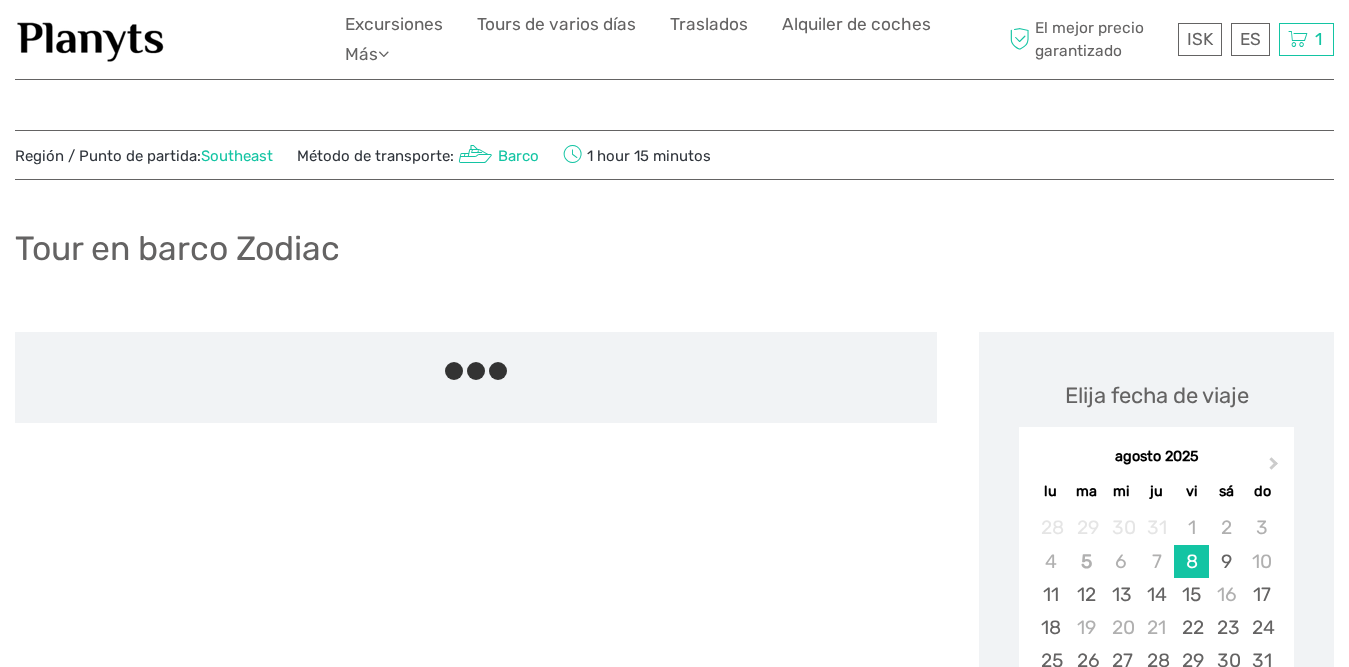 scroll, scrollTop: 0, scrollLeft: 0, axis: both 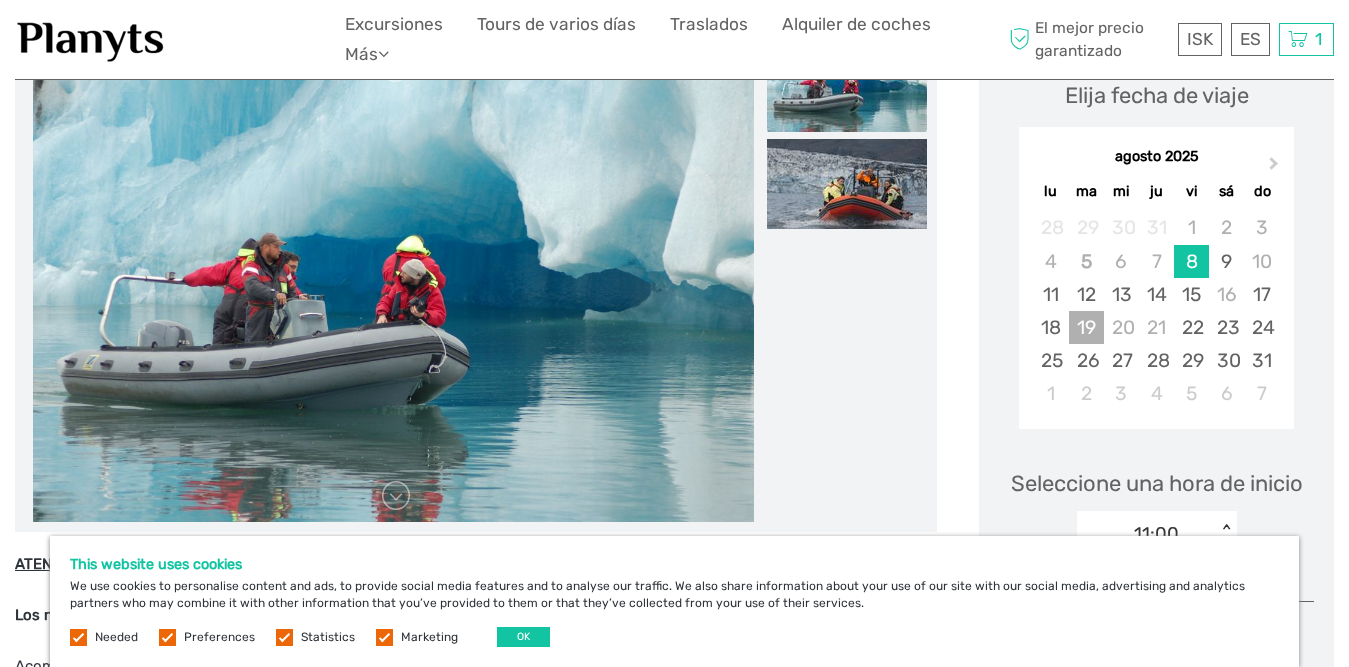 click on "19" at bounding box center [1086, 327] 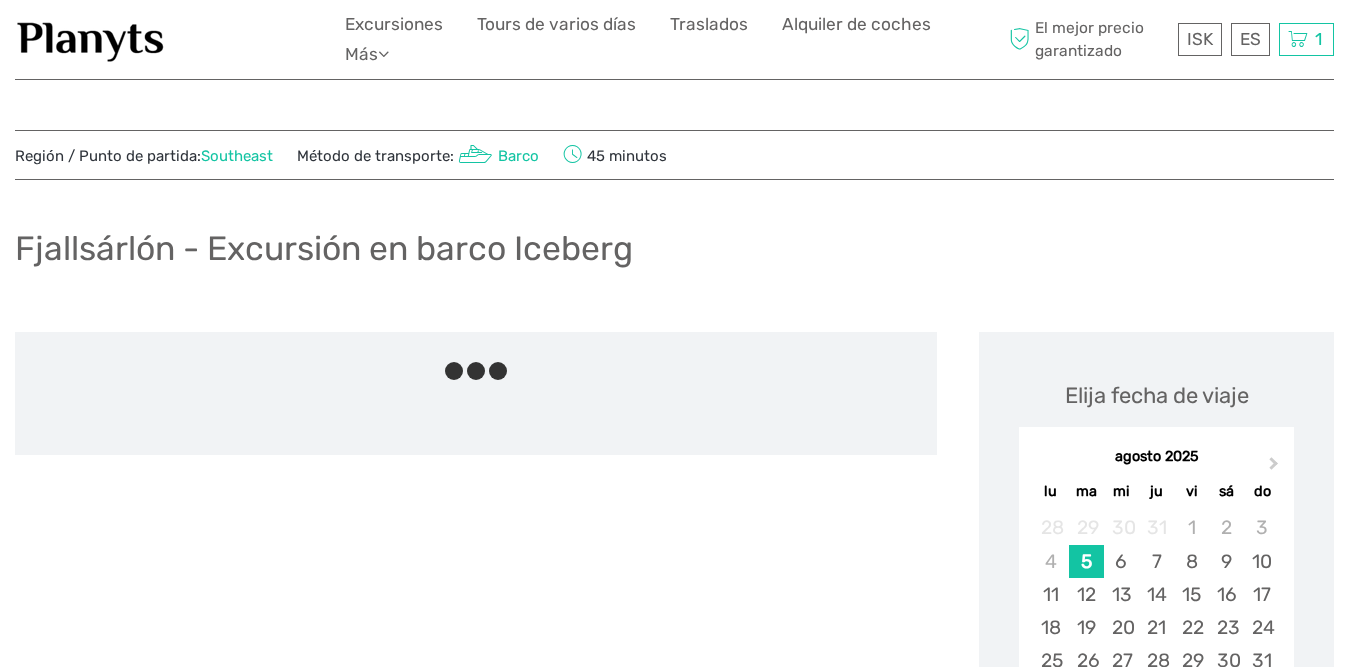 scroll, scrollTop: 0, scrollLeft: 0, axis: both 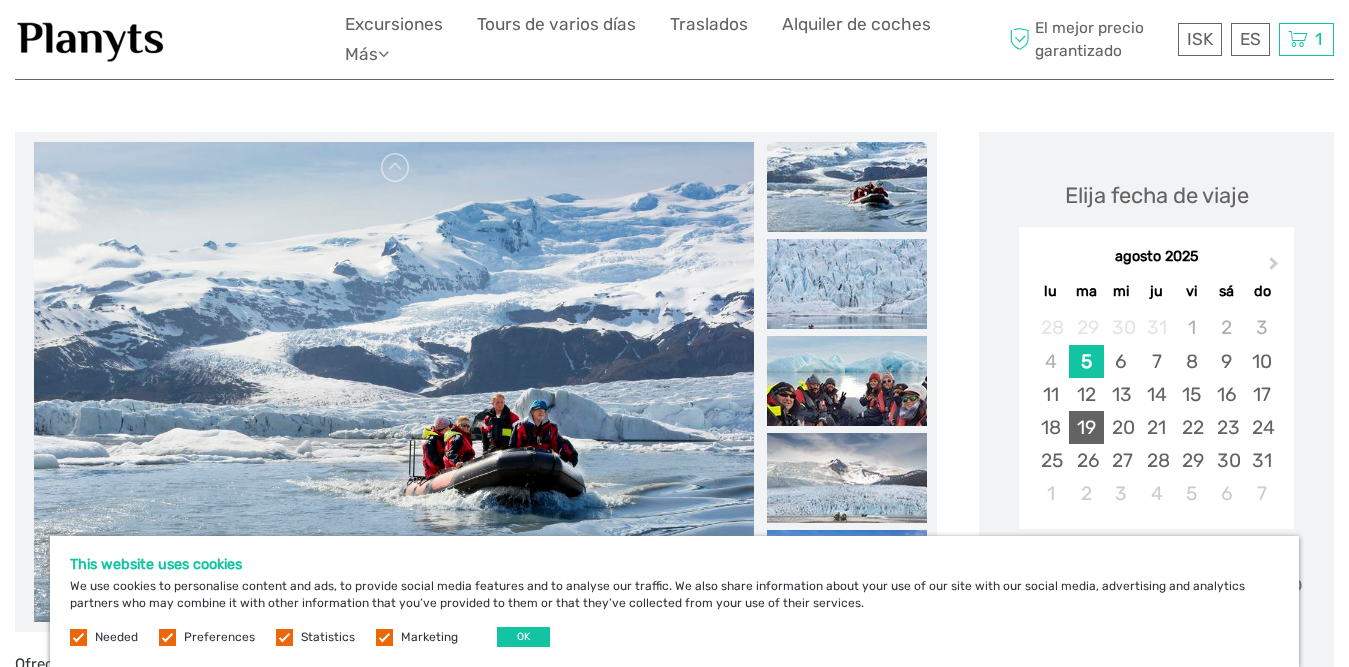 click on "19" at bounding box center (1086, 427) 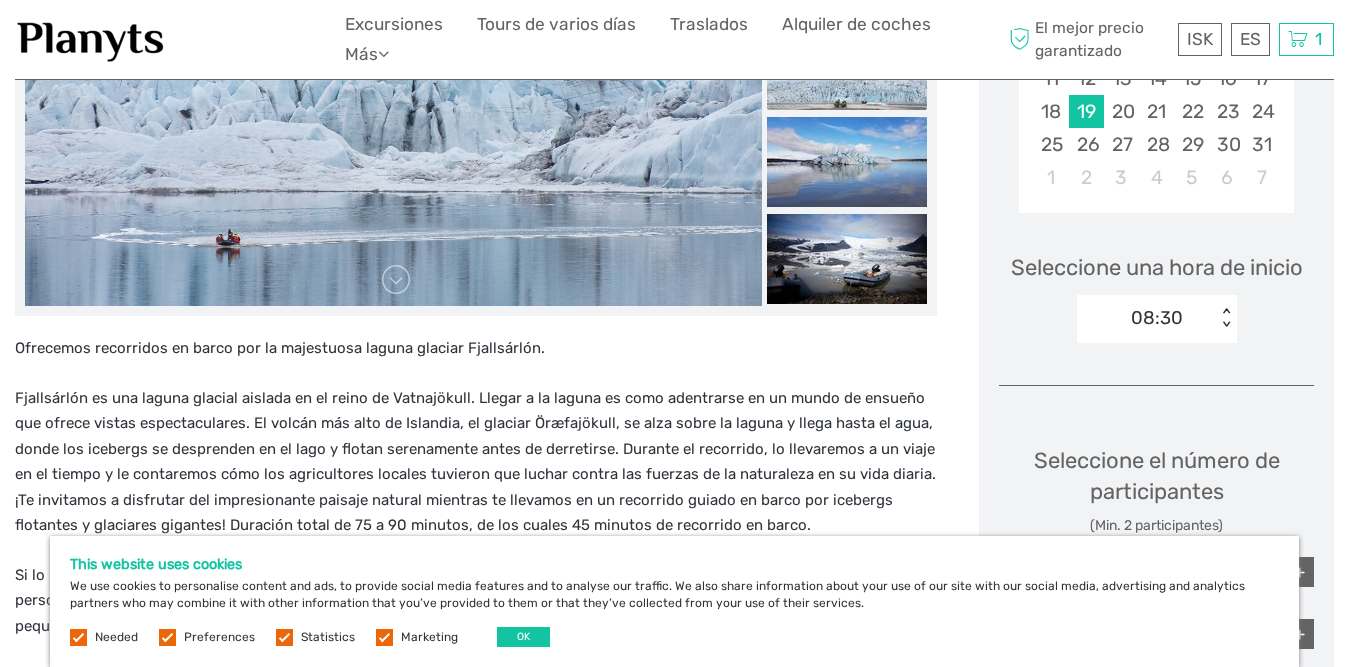 scroll, scrollTop: 500, scrollLeft: 0, axis: vertical 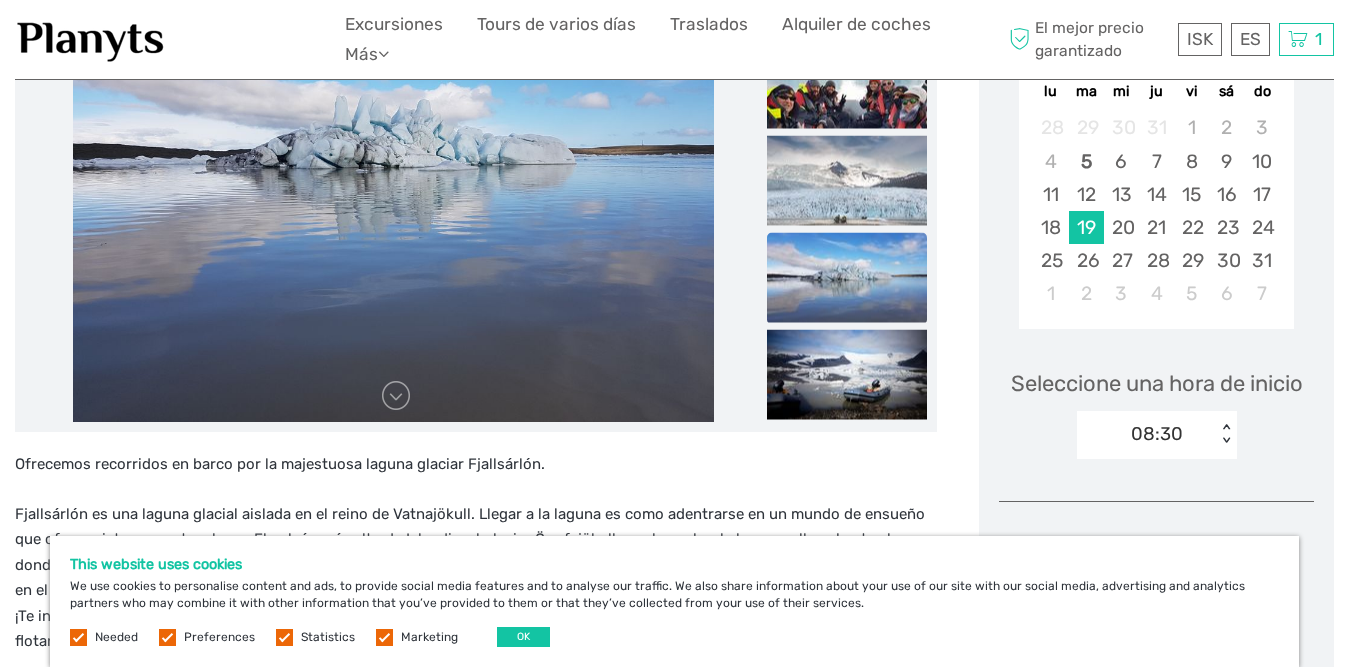 click on "08:30" at bounding box center (1157, 434) 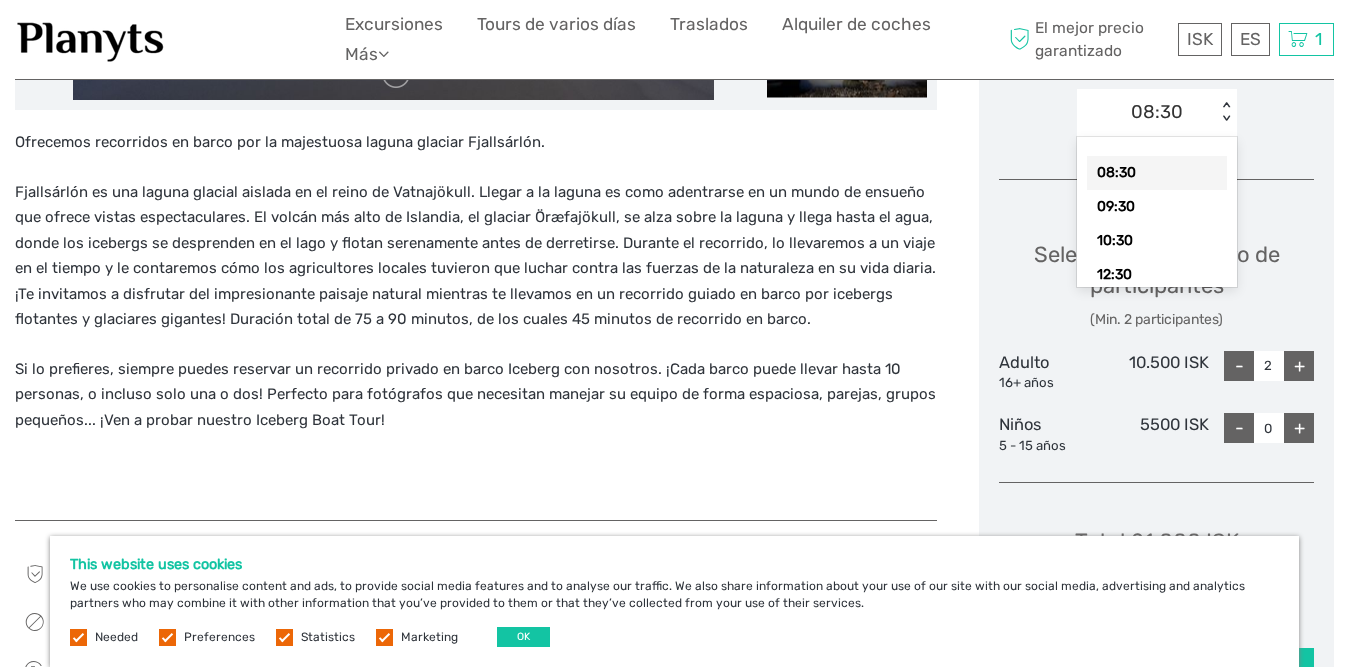 scroll, scrollTop: 732, scrollLeft: 0, axis: vertical 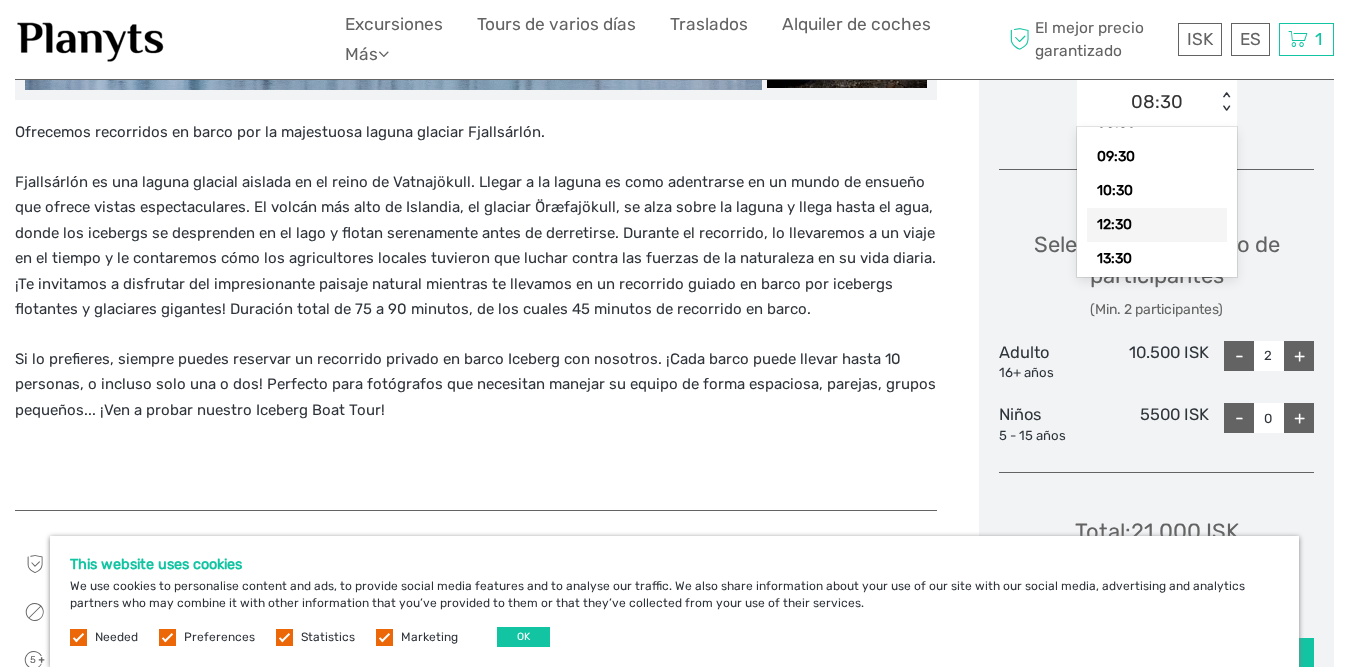 click on "12:30" at bounding box center (1157, 225) 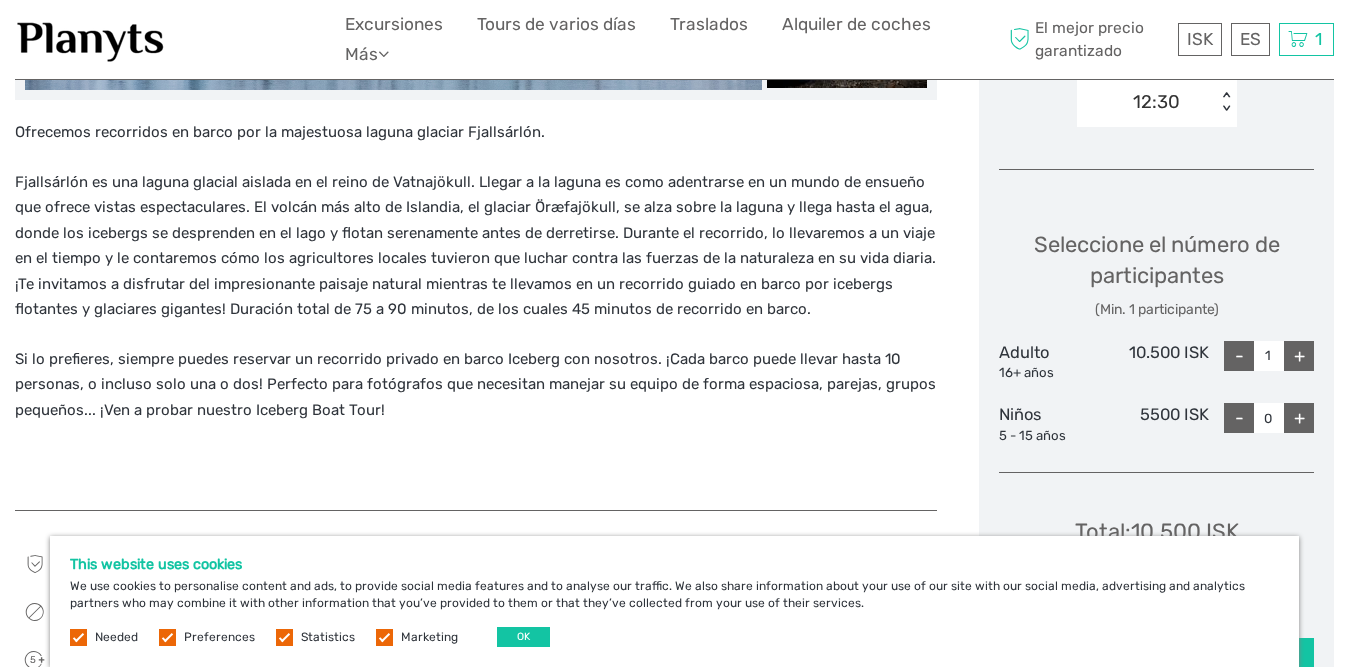 click on "+" at bounding box center (1299, 356) 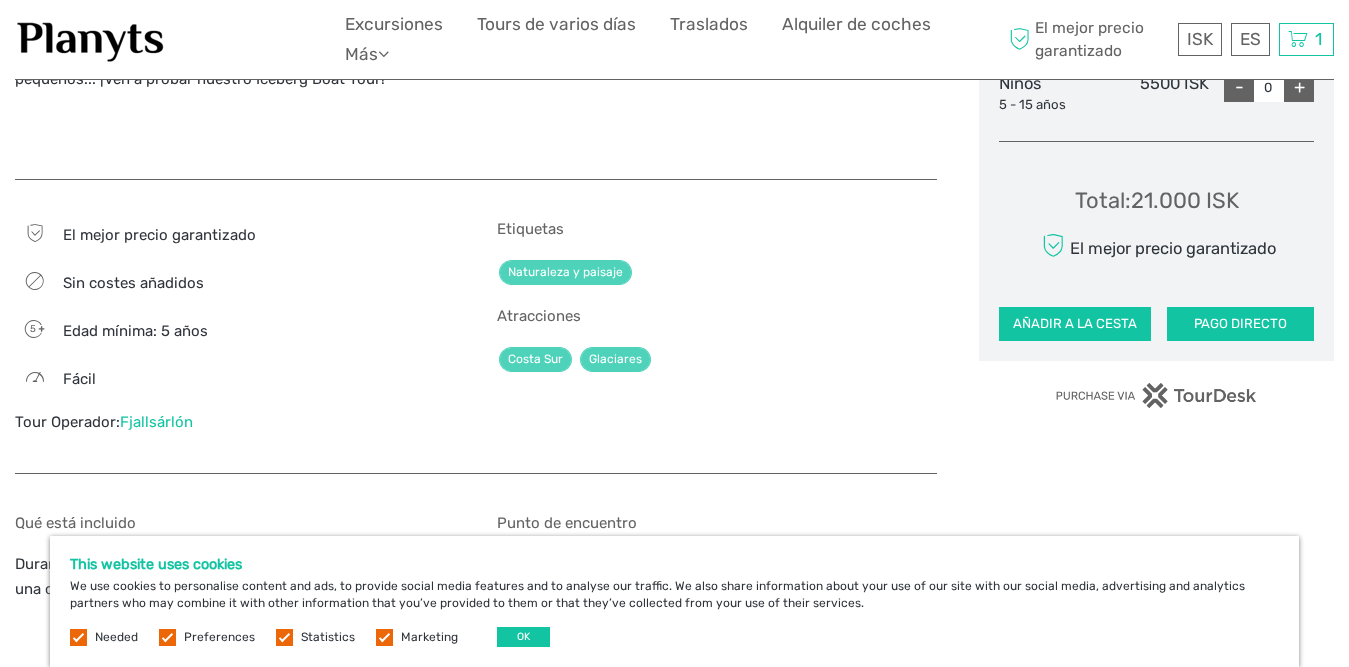 scroll, scrollTop: 1132, scrollLeft: 0, axis: vertical 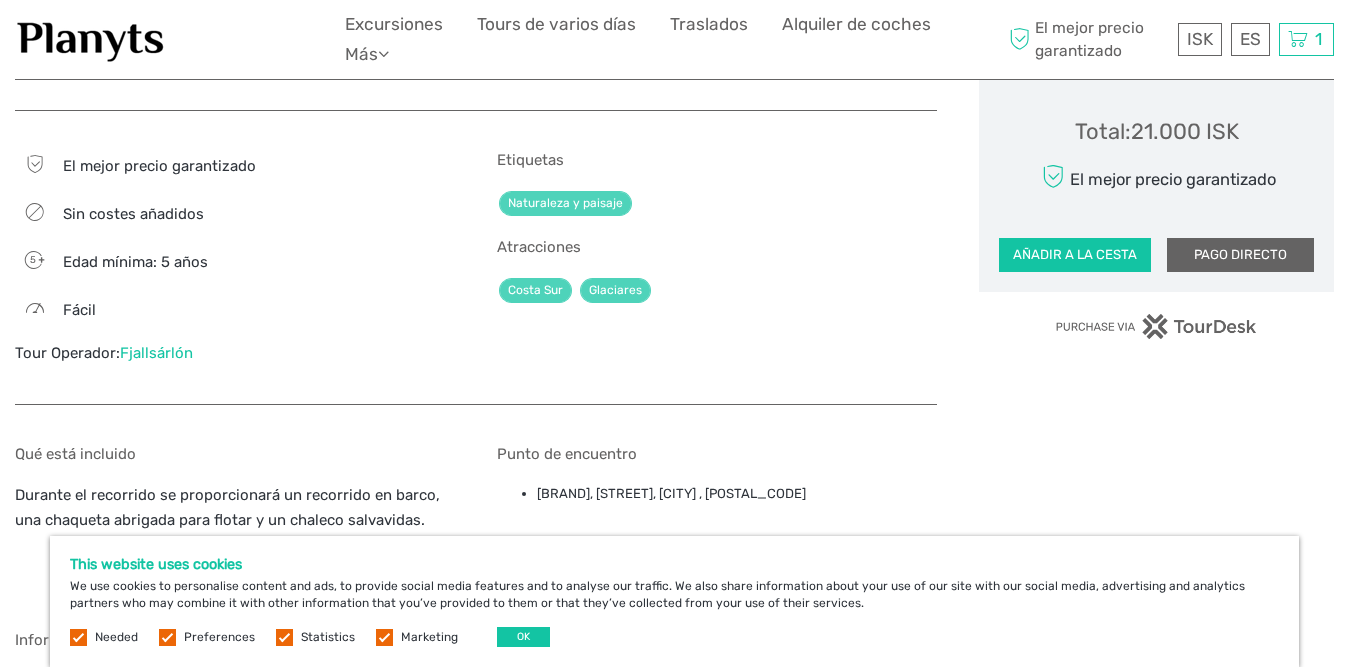 click on "PAGO DIRECTO" at bounding box center (1240, 255) 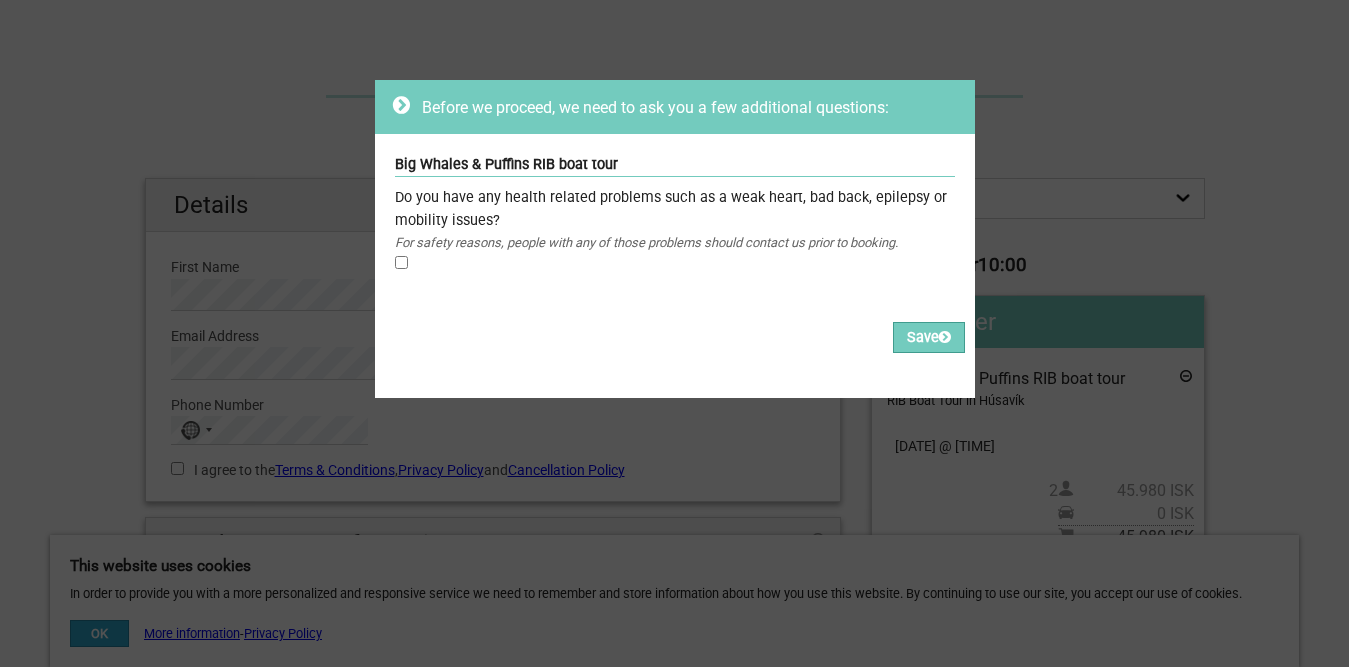 scroll, scrollTop: 0, scrollLeft: 0, axis: both 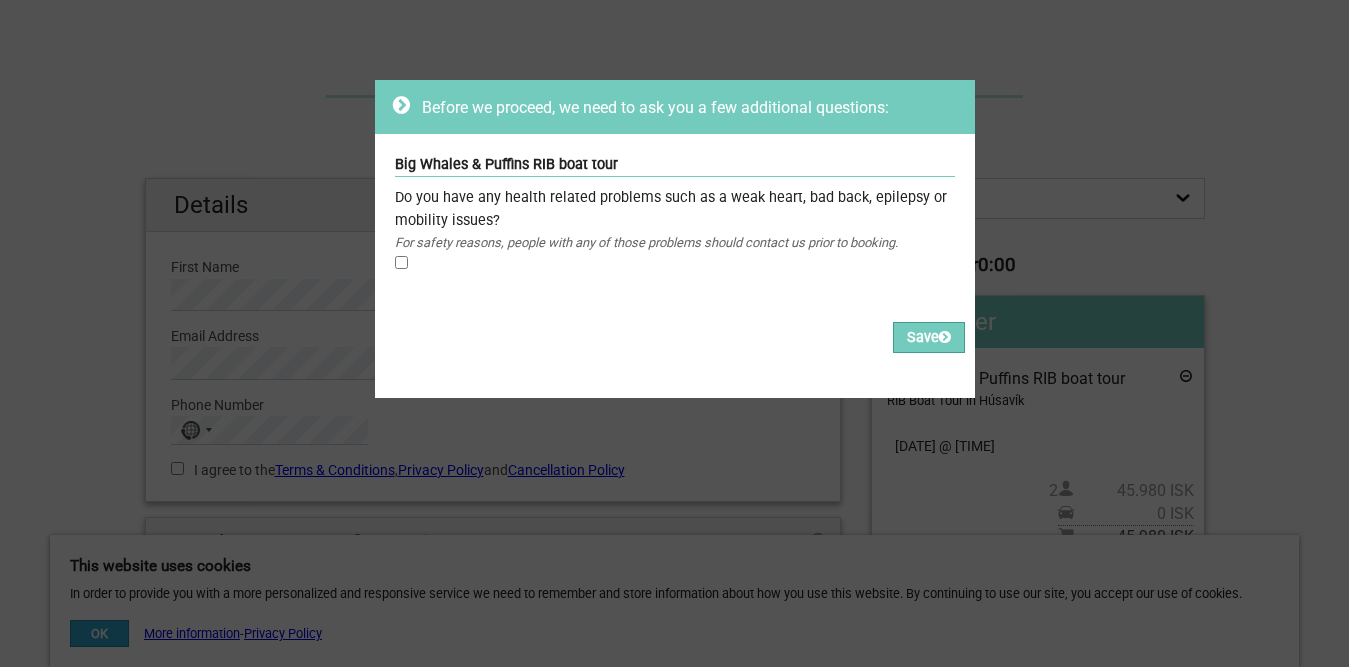 click at bounding box center [401, 262] 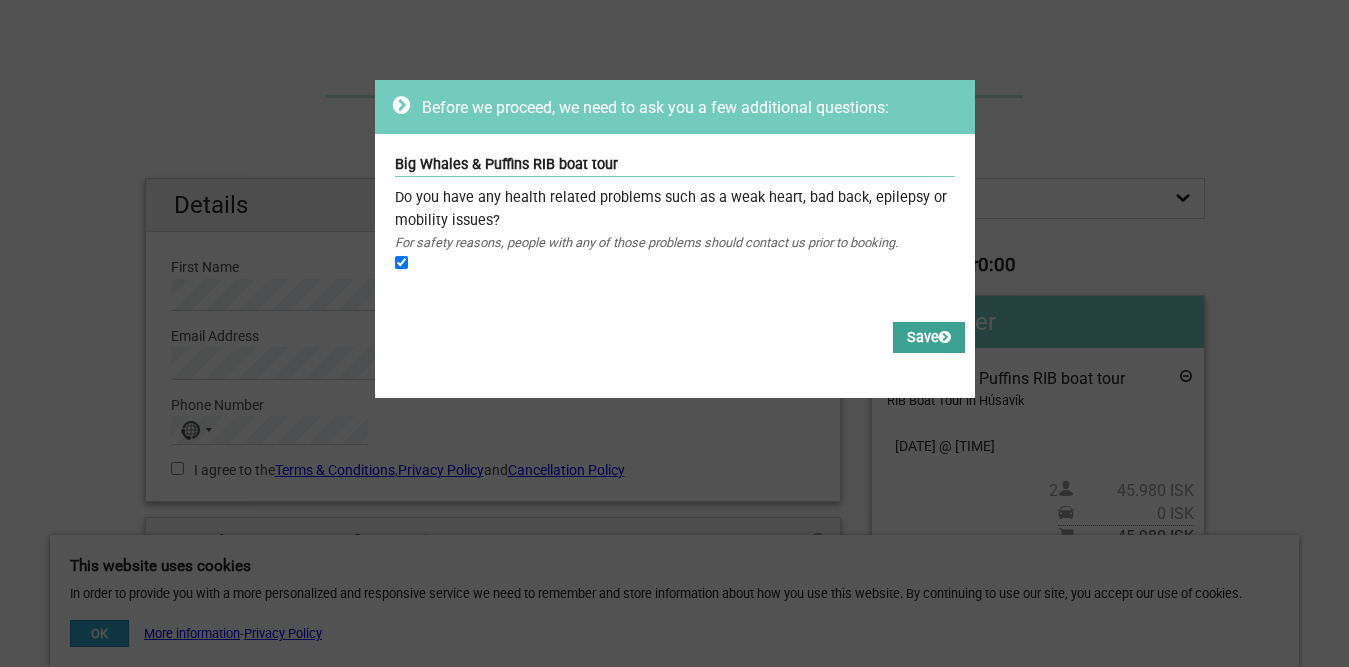 click on "Save" at bounding box center (929, 337) 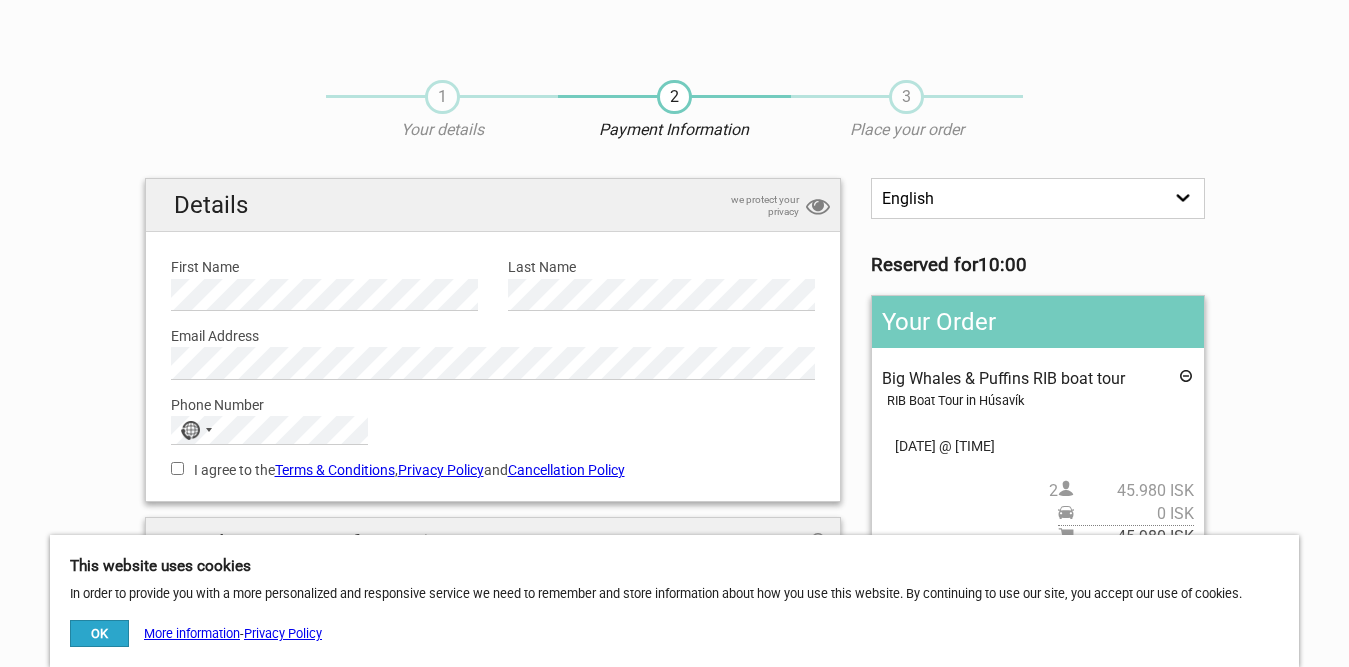 scroll, scrollTop: 0, scrollLeft: 0, axis: both 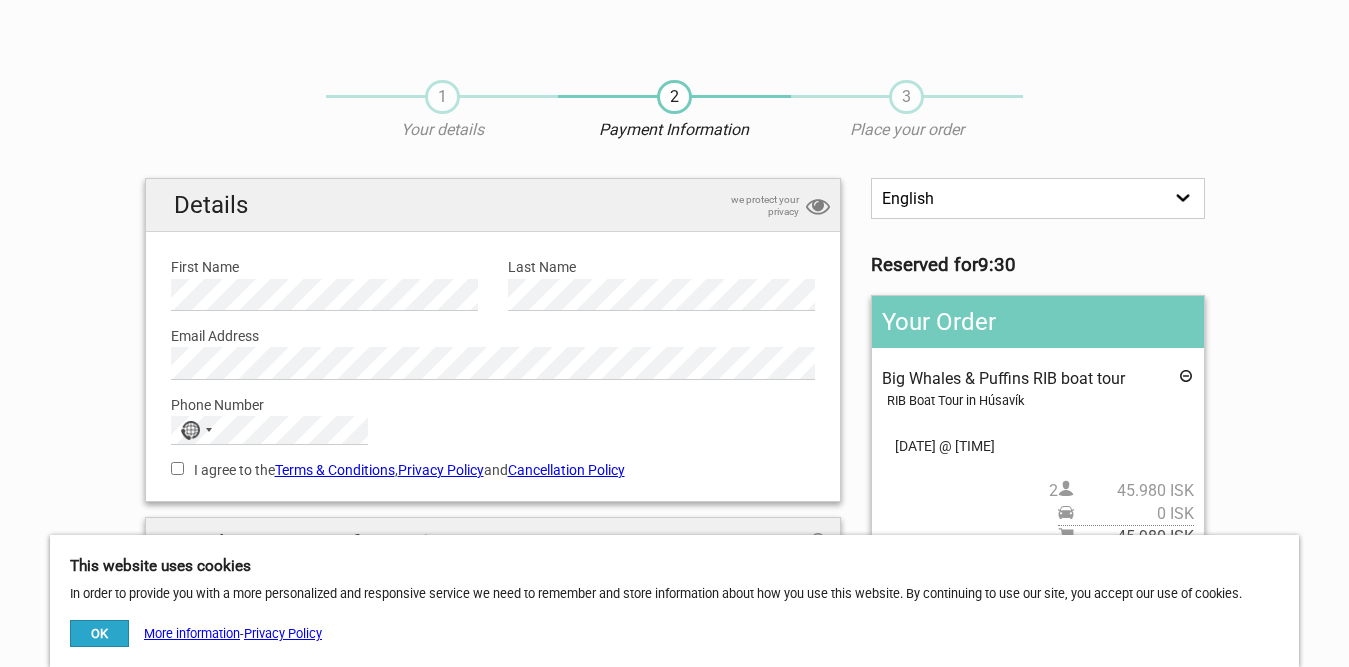 click on "English
Español
Deutsch" at bounding box center [1037, 198] 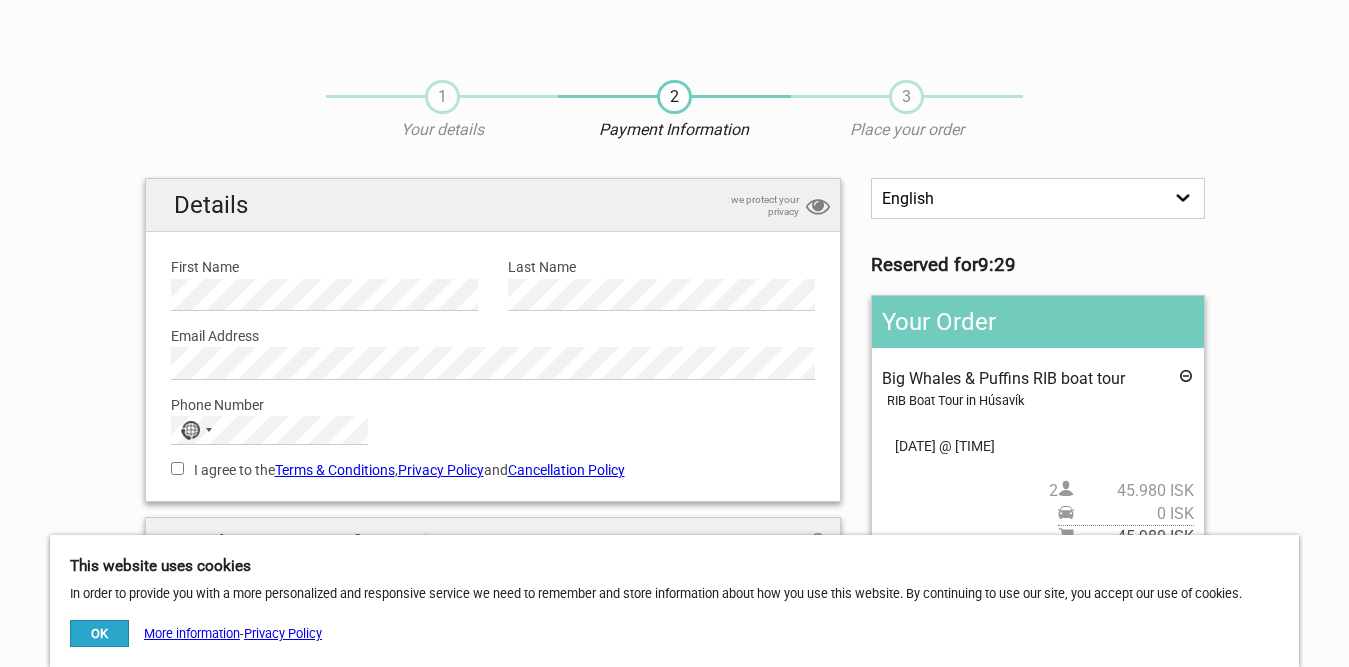 select on "/es/HandleOrder/Info/647991/09adf540d7311aaf859b9eeebc94d485" 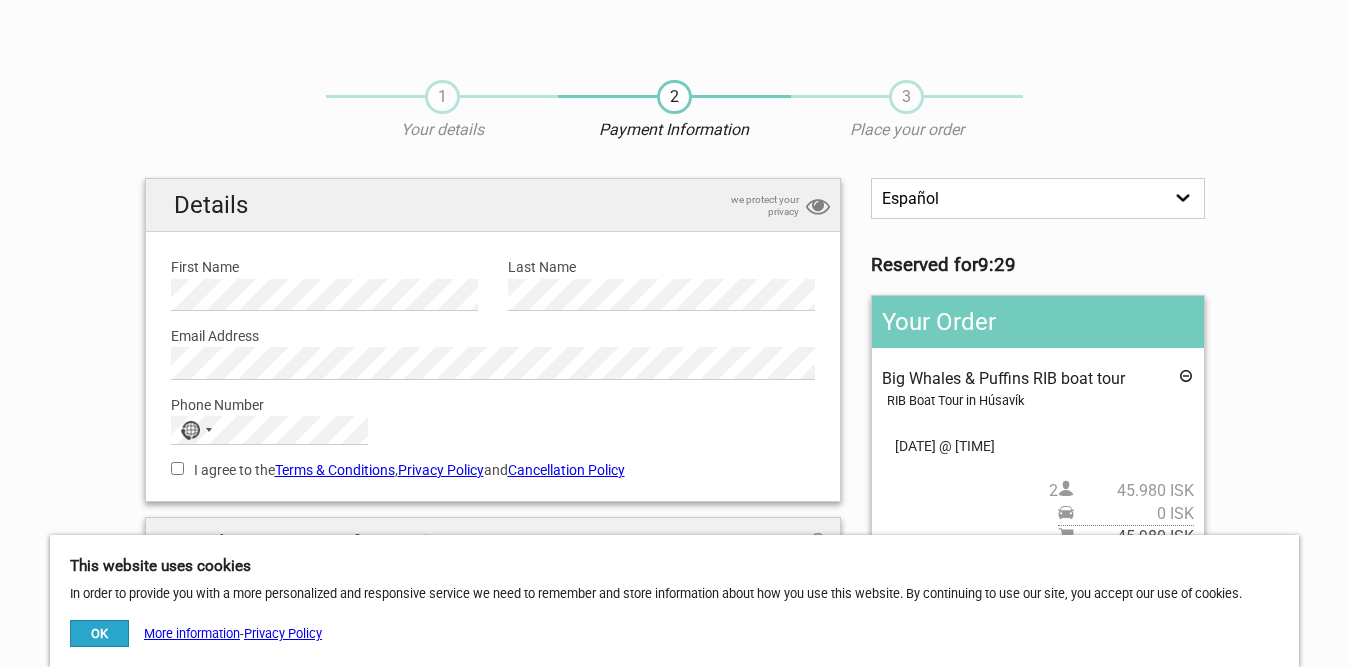 click on "English
Español
Deutsch" at bounding box center [1037, 198] 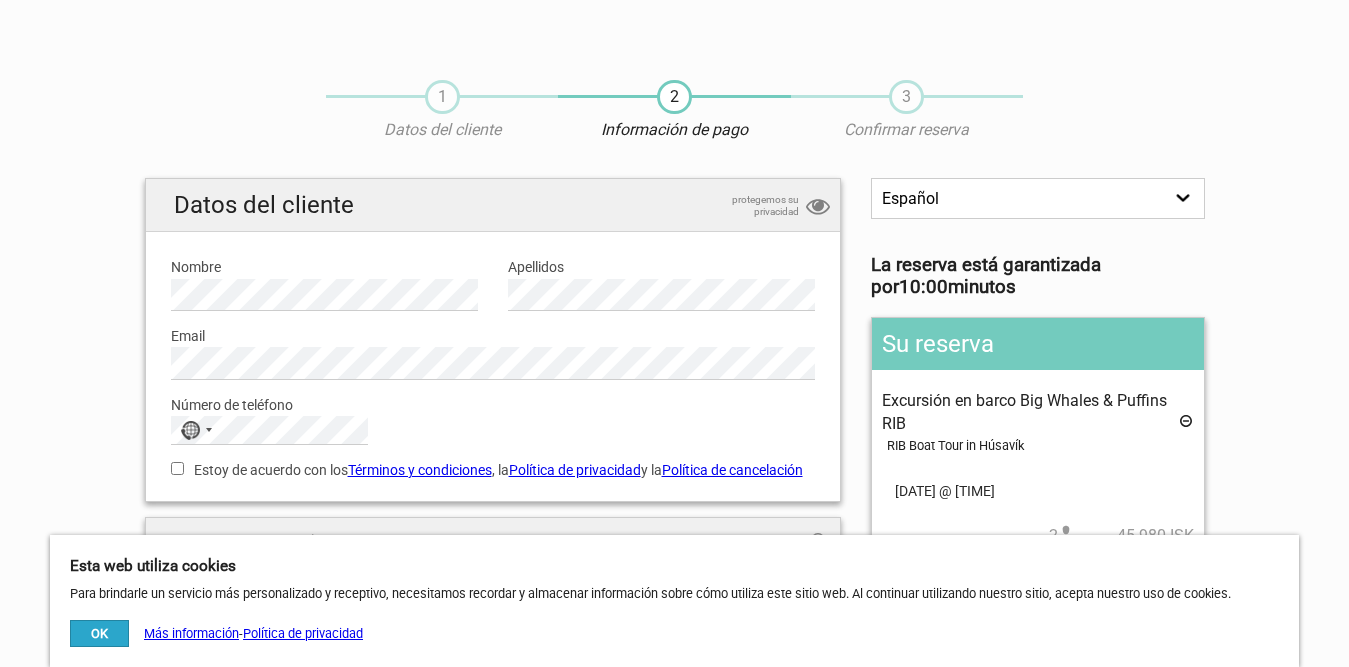 scroll, scrollTop: 0, scrollLeft: 0, axis: both 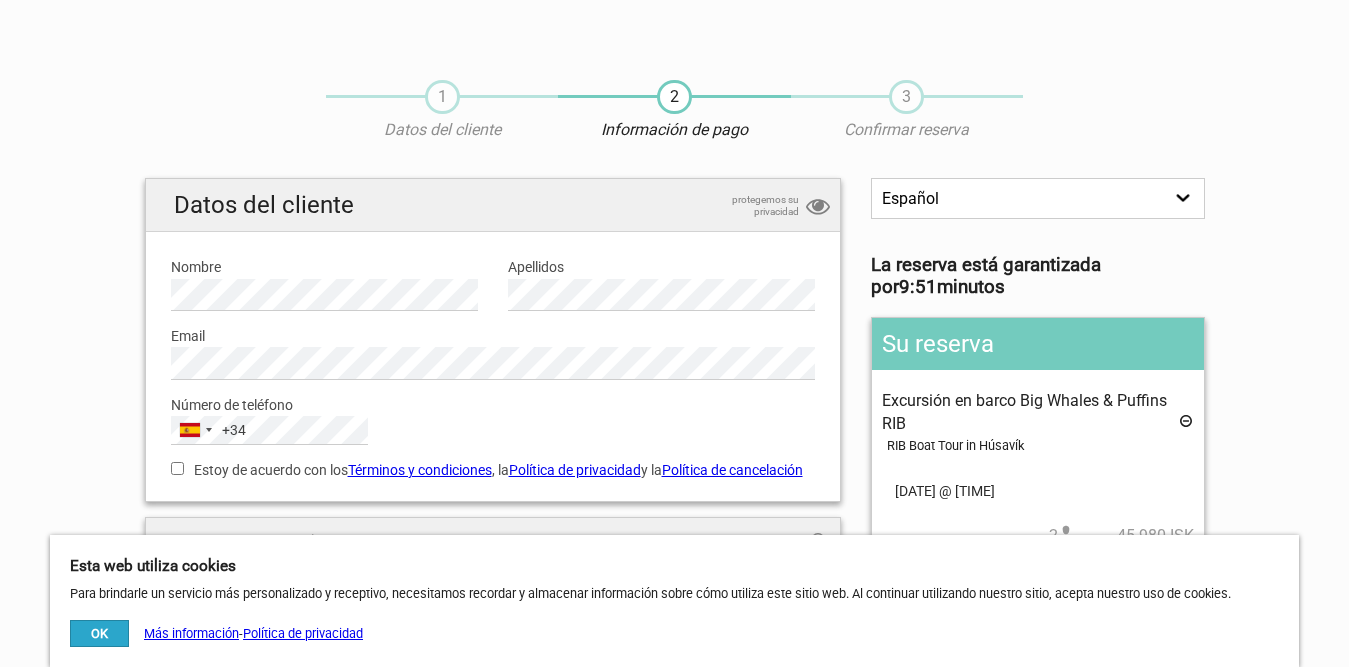 drag, startPoint x: 177, startPoint y: 463, endPoint x: 414, endPoint y: 402, distance: 244.72433 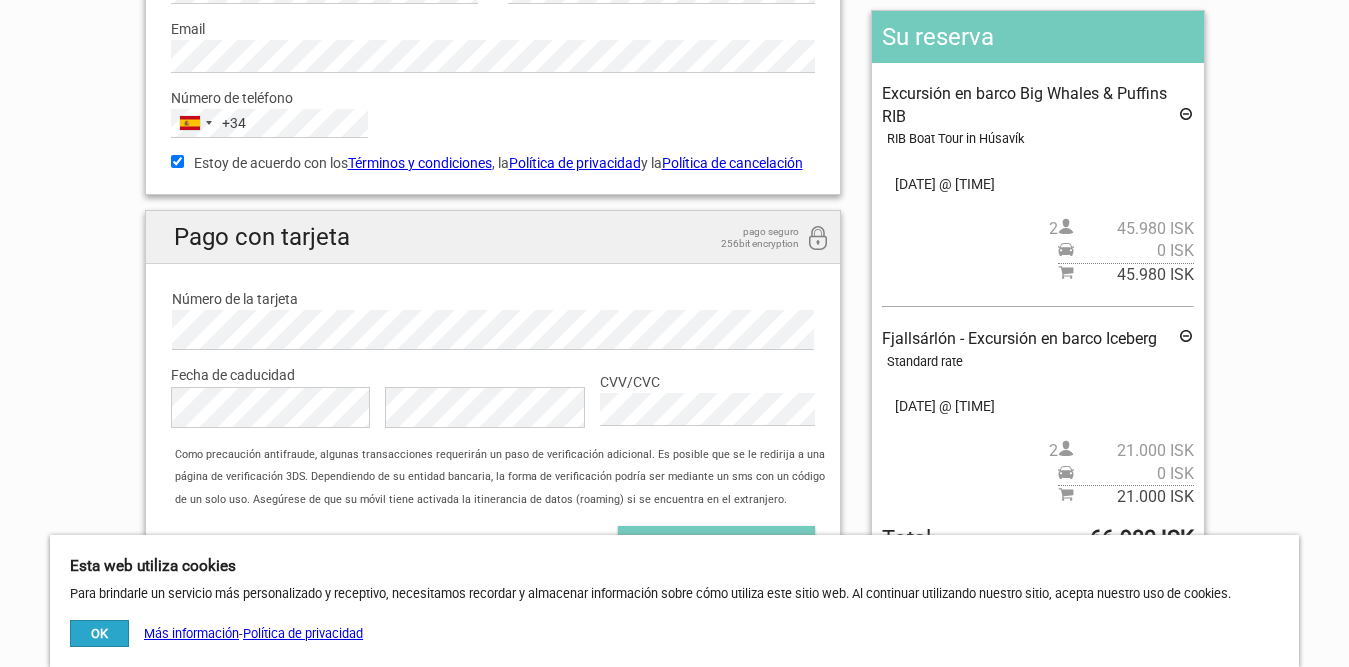 scroll, scrollTop: 200, scrollLeft: 0, axis: vertical 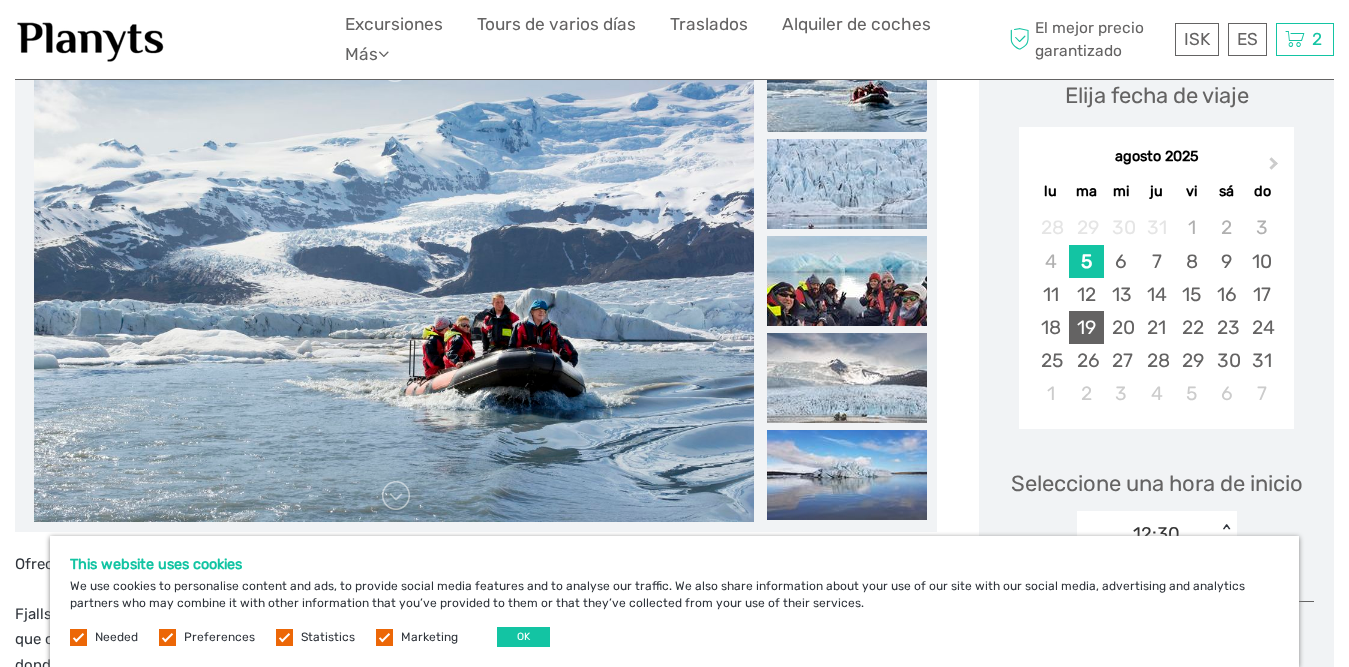 click on "19" at bounding box center [1086, 327] 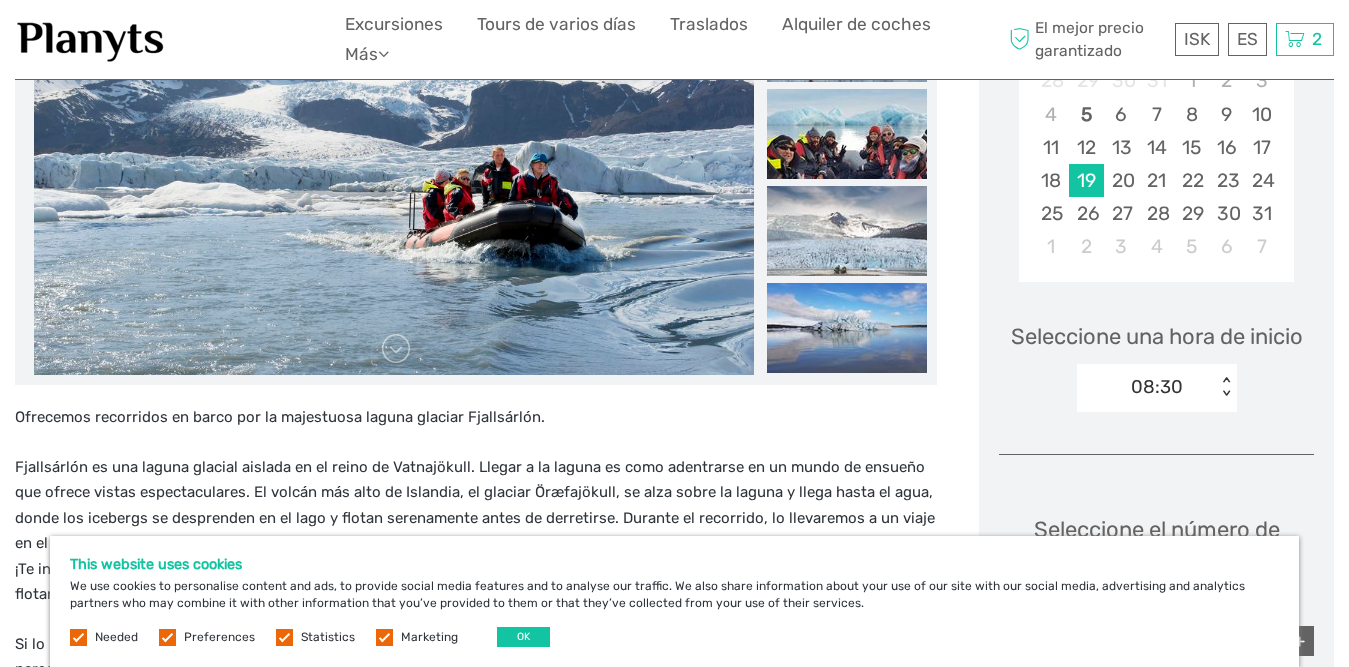 scroll, scrollTop: 600, scrollLeft: 0, axis: vertical 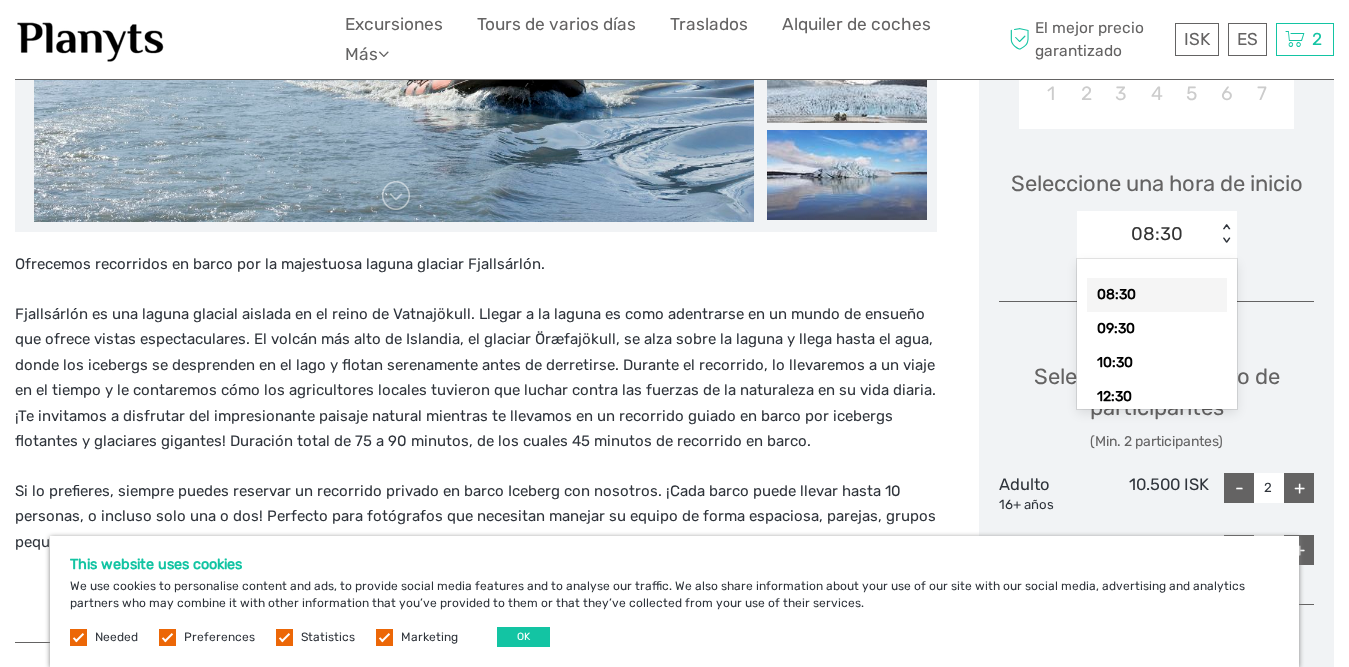 click on "08:30" at bounding box center [1146, 234] 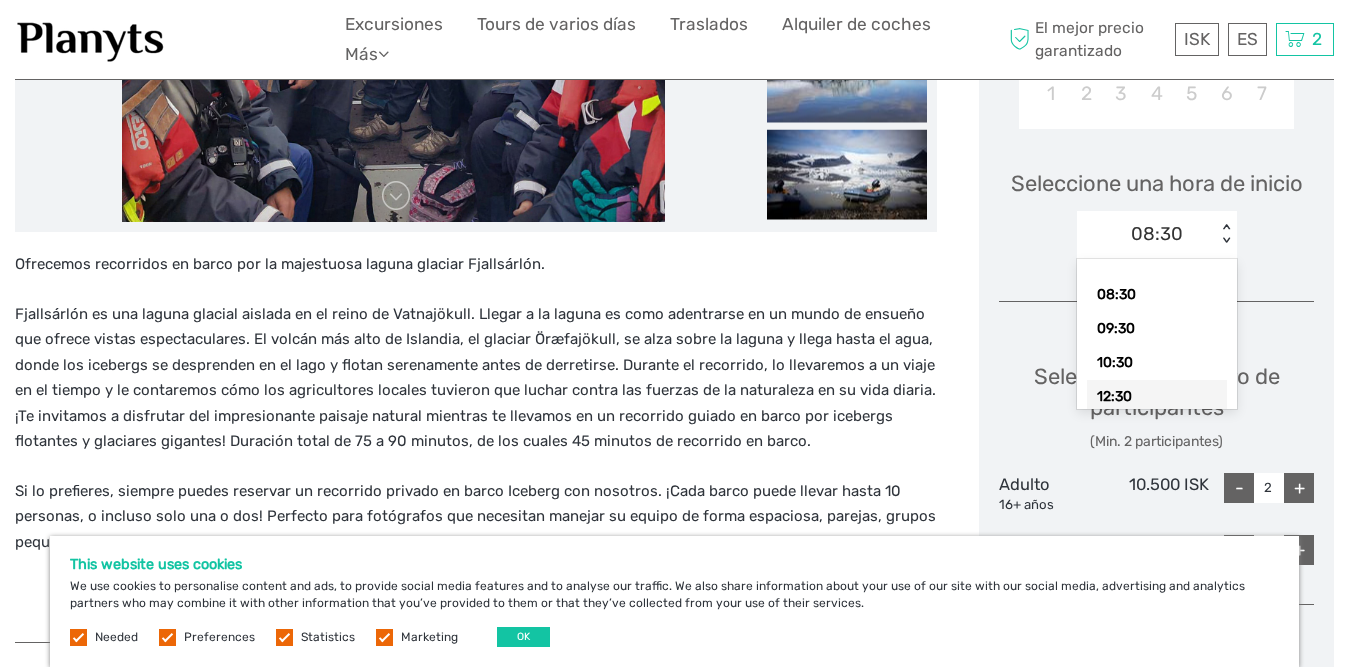 click on "12:30" at bounding box center (1157, 397) 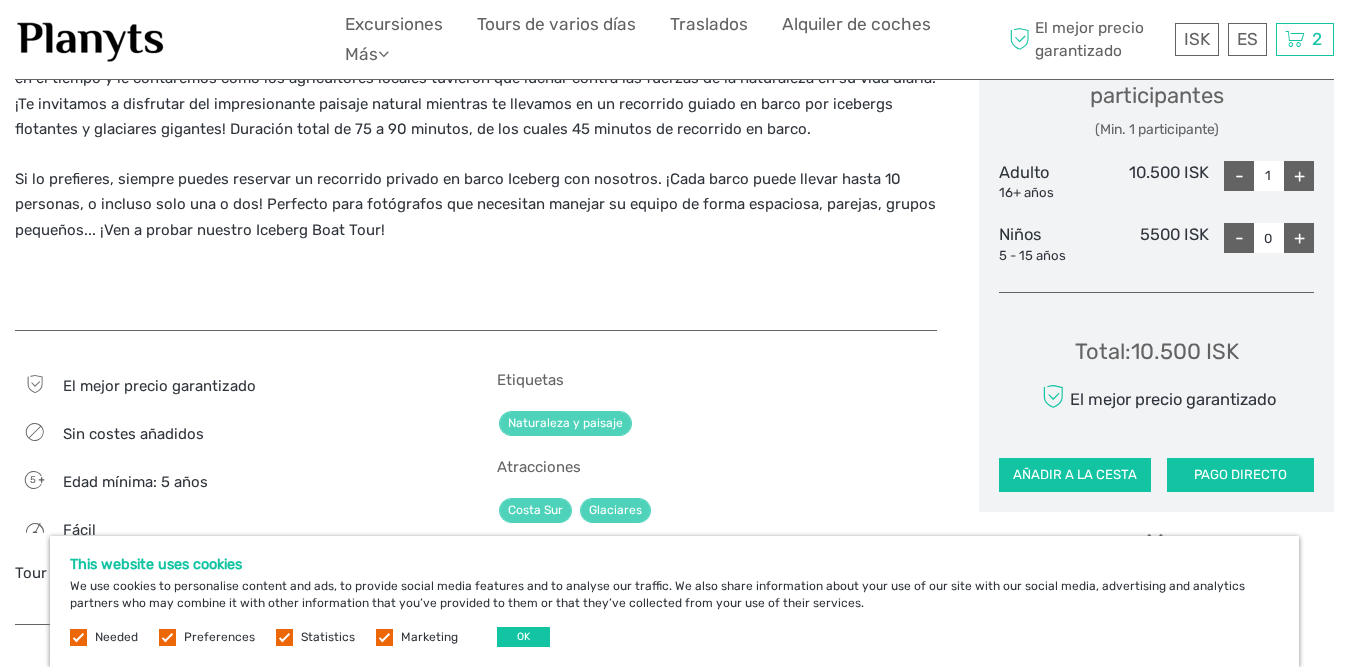 scroll, scrollTop: 900, scrollLeft: 0, axis: vertical 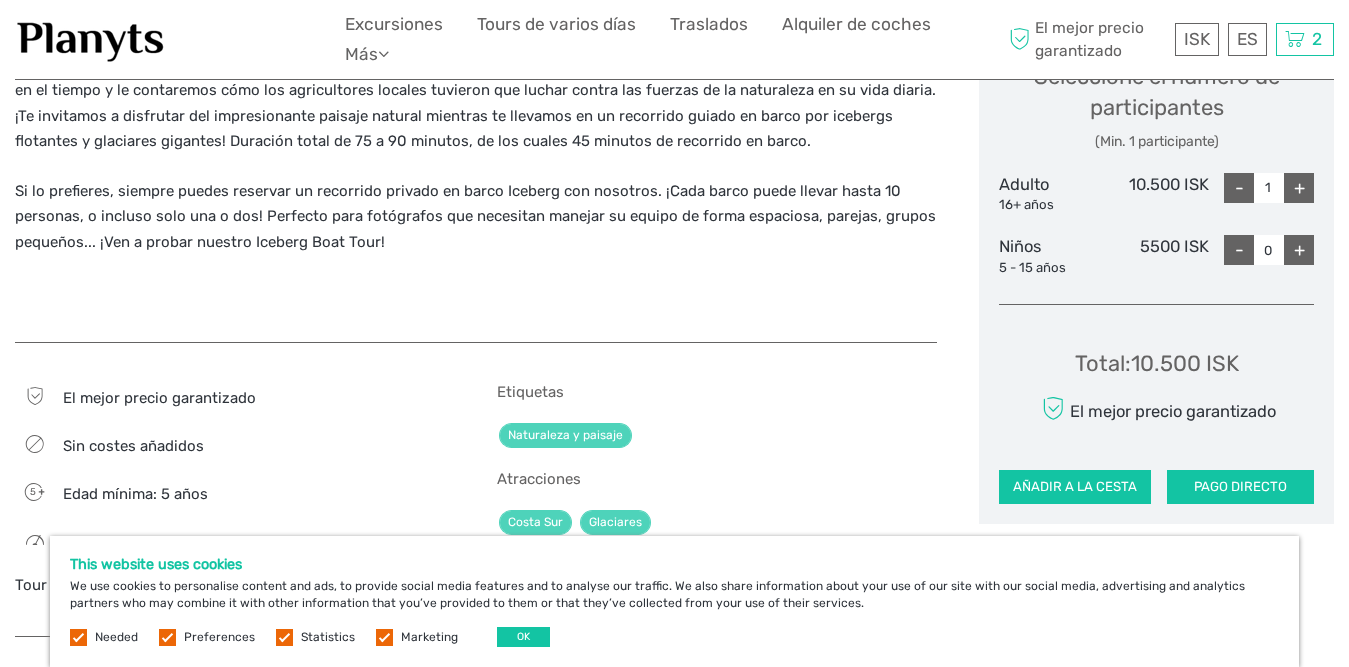click on "Seleccione el número de participantes (Min. 1 participante) Adulto 16+ años 10.500 ISK - 1 + Niños 5 - 15 años 5500 ISK - 0 +" at bounding box center [1156, 161] 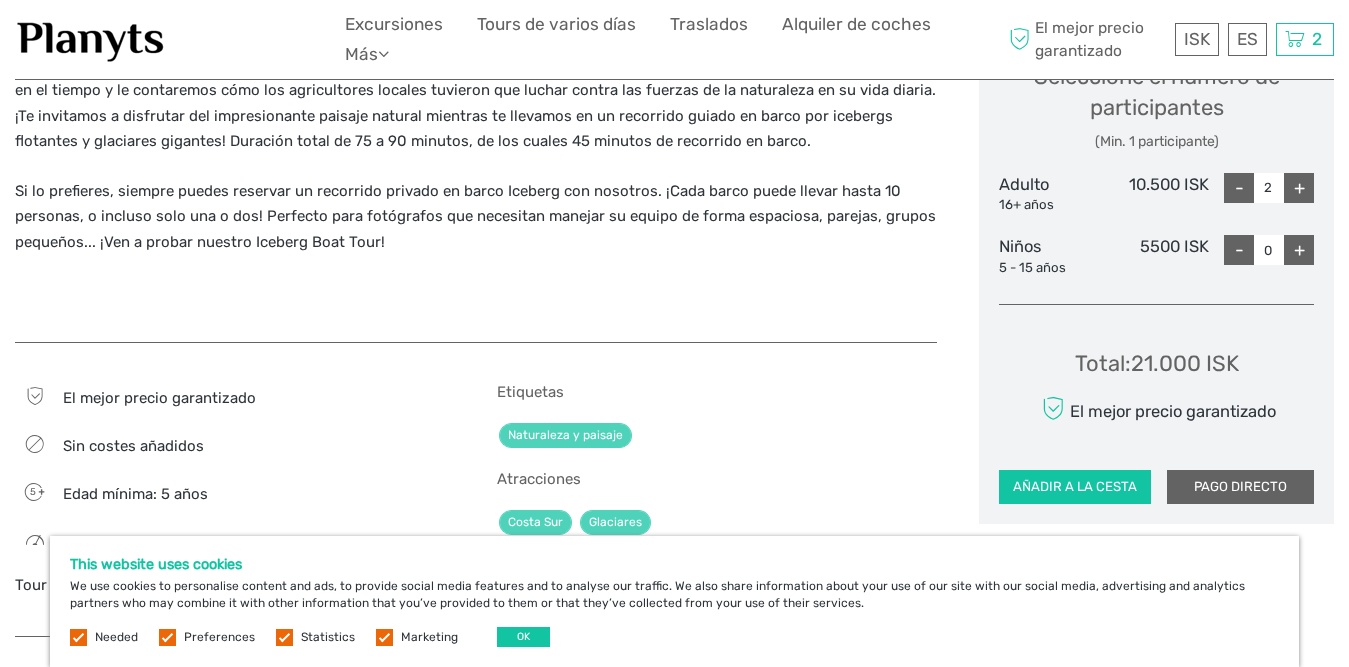 click on "PAGO DIRECTO" at bounding box center (1240, 487) 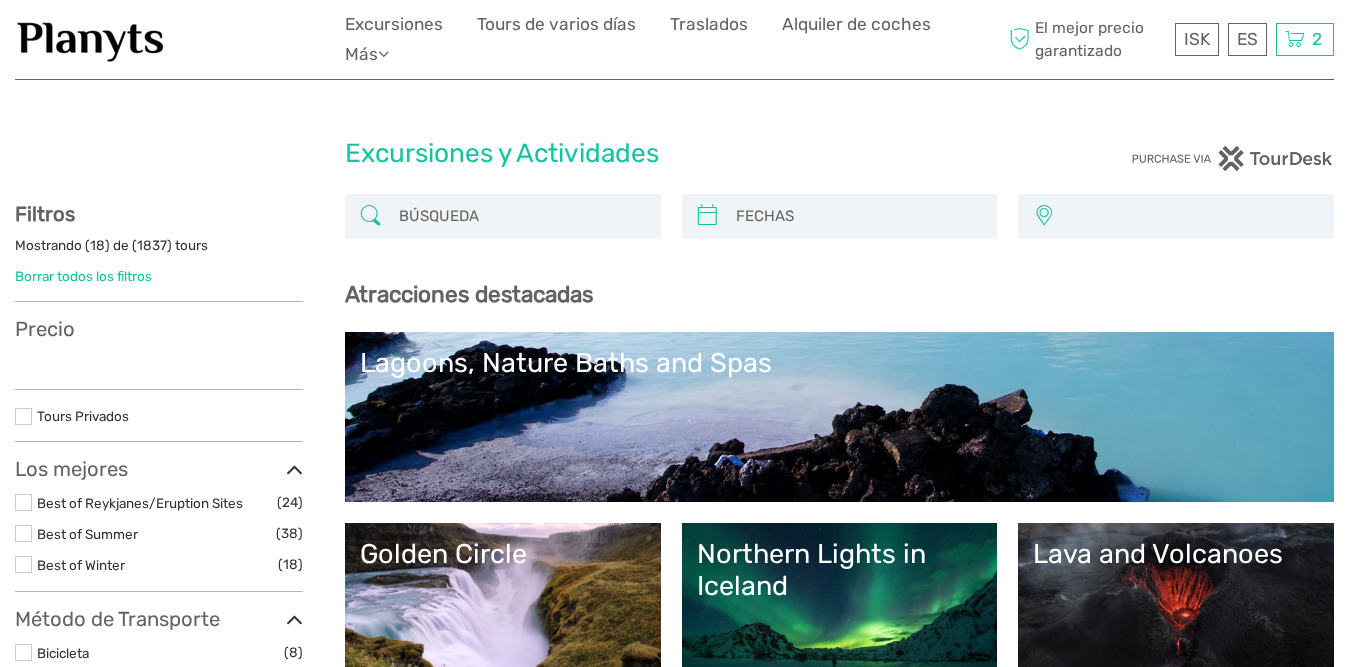 select 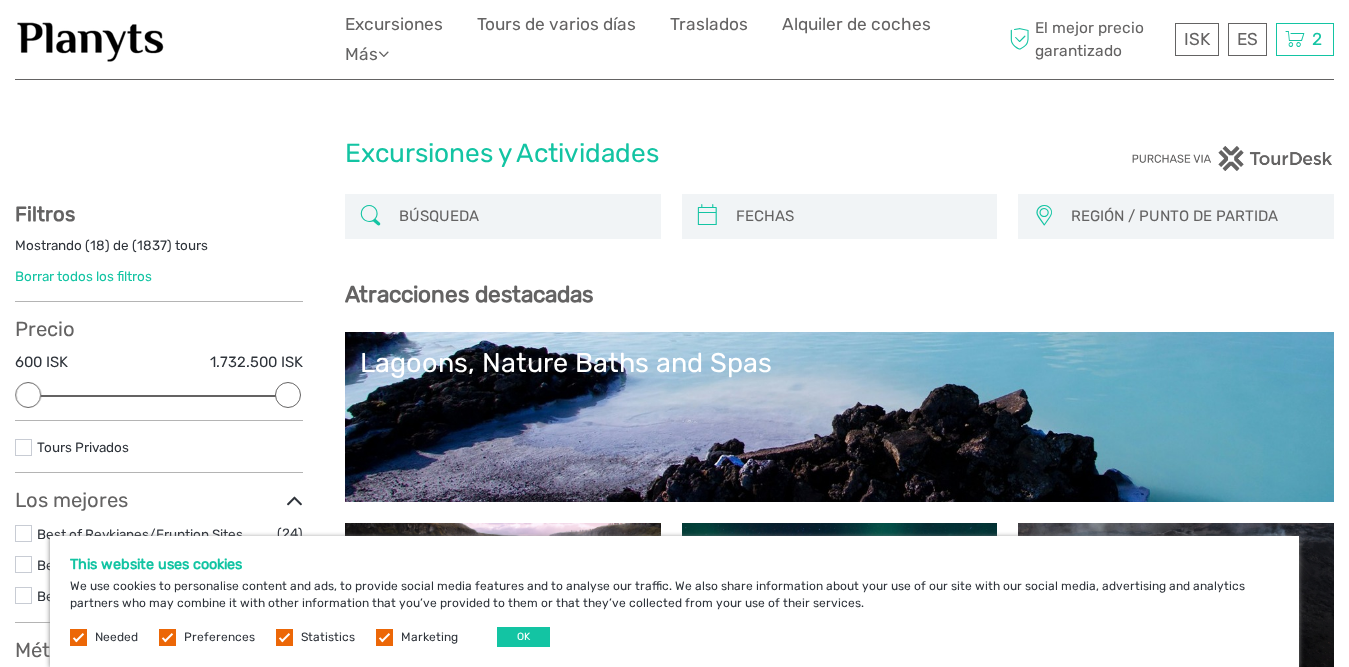 scroll, scrollTop: 0, scrollLeft: 0, axis: both 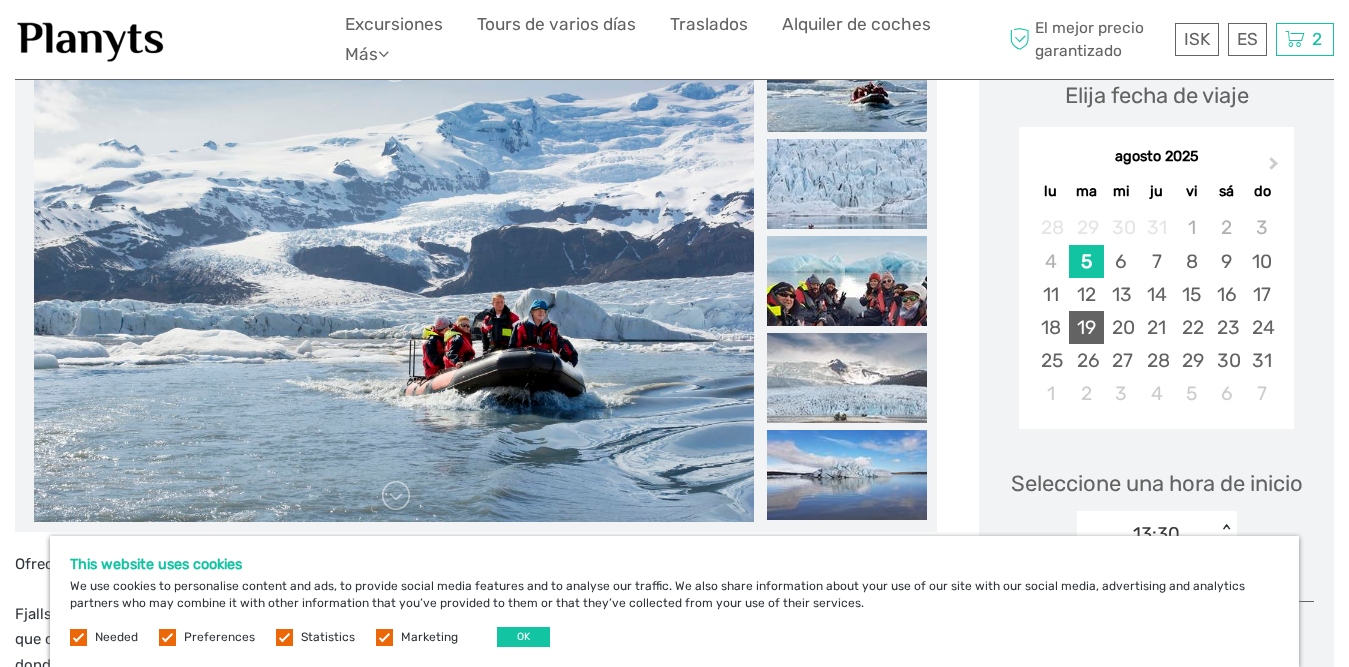click on "19" at bounding box center (1086, 327) 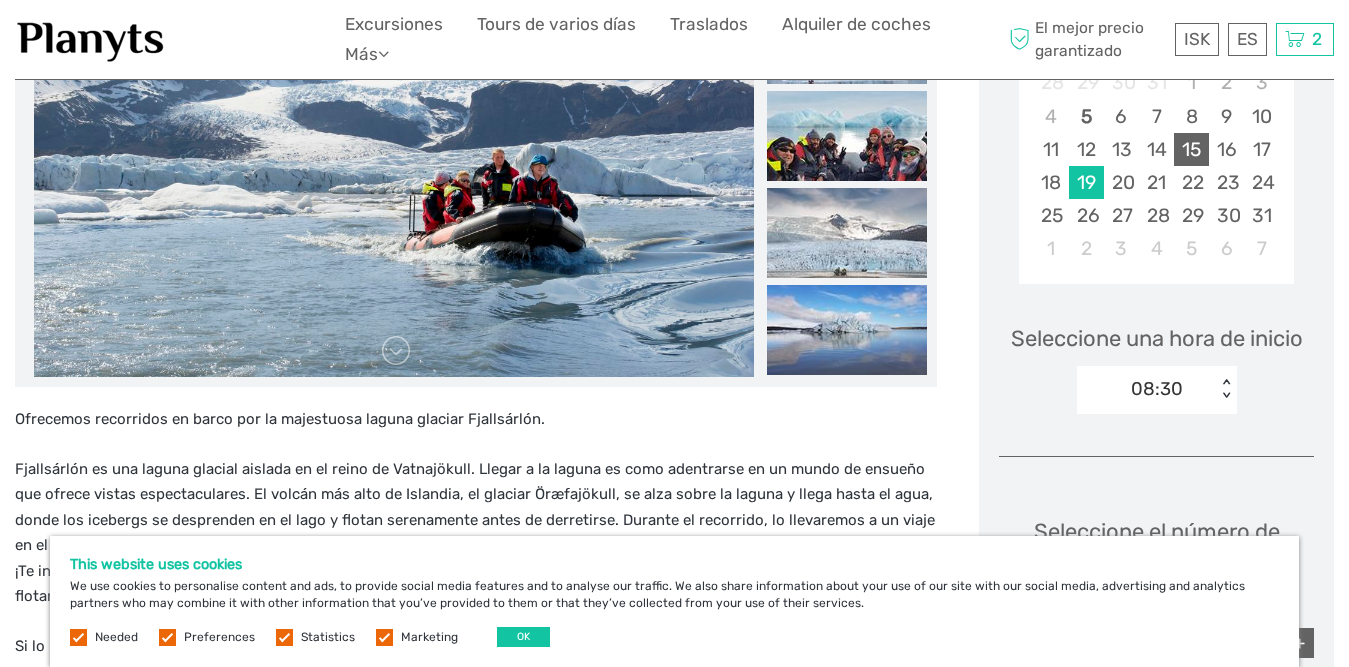scroll, scrollTop: 500, scrollLeft: 0, axis: vertical 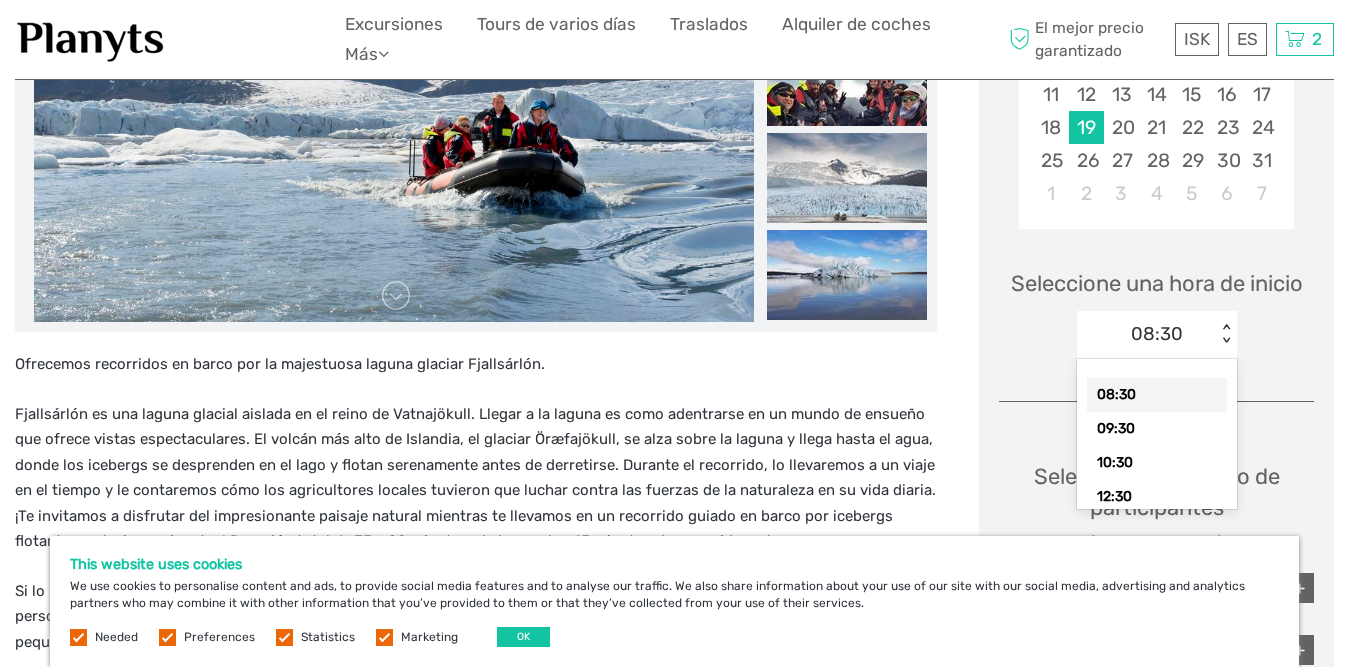 click on "08:30" at bounding box center (1157, 334) 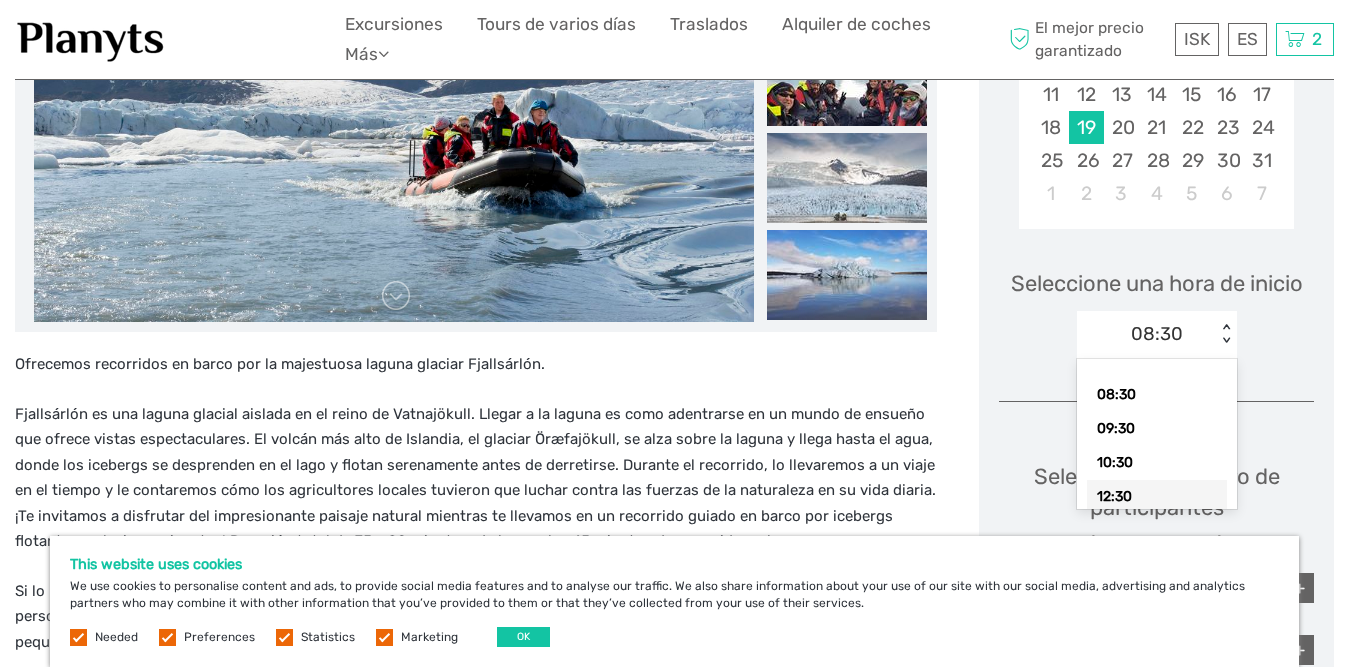 click on "12:30" at bounding box center [1157, 497] 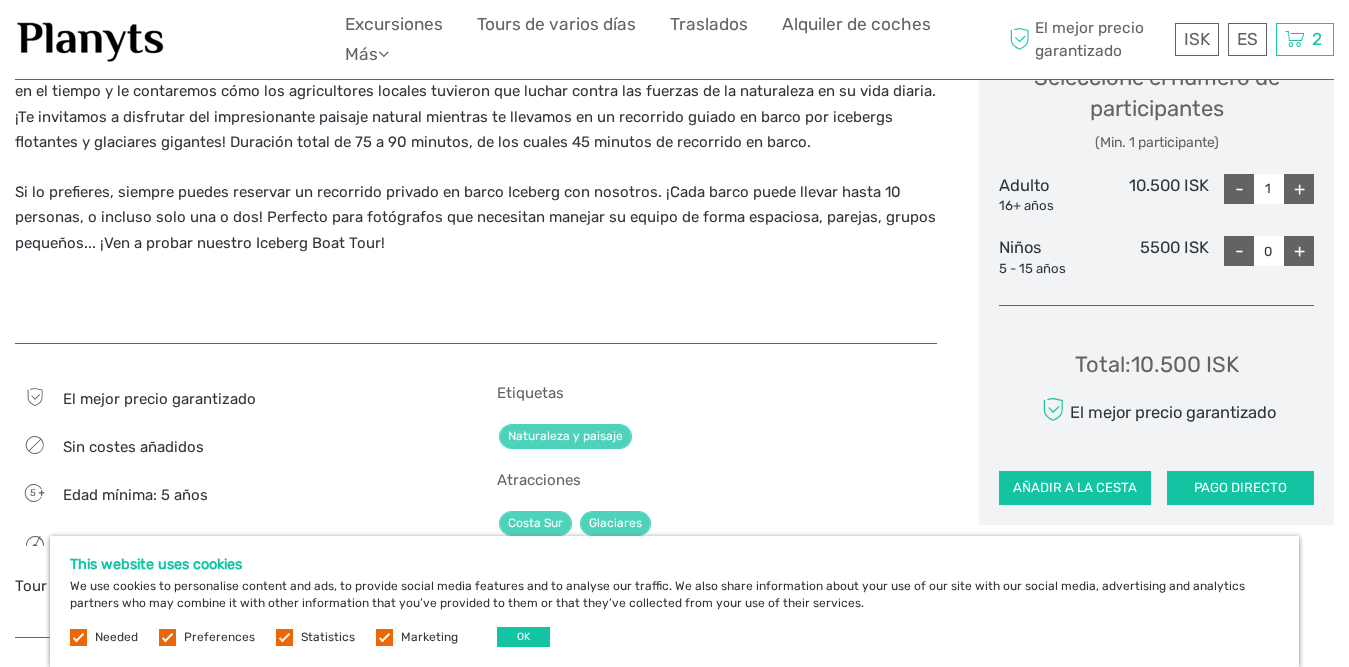 scroll, scrollTop: 900, scrollLeft: 0, axis: vertical 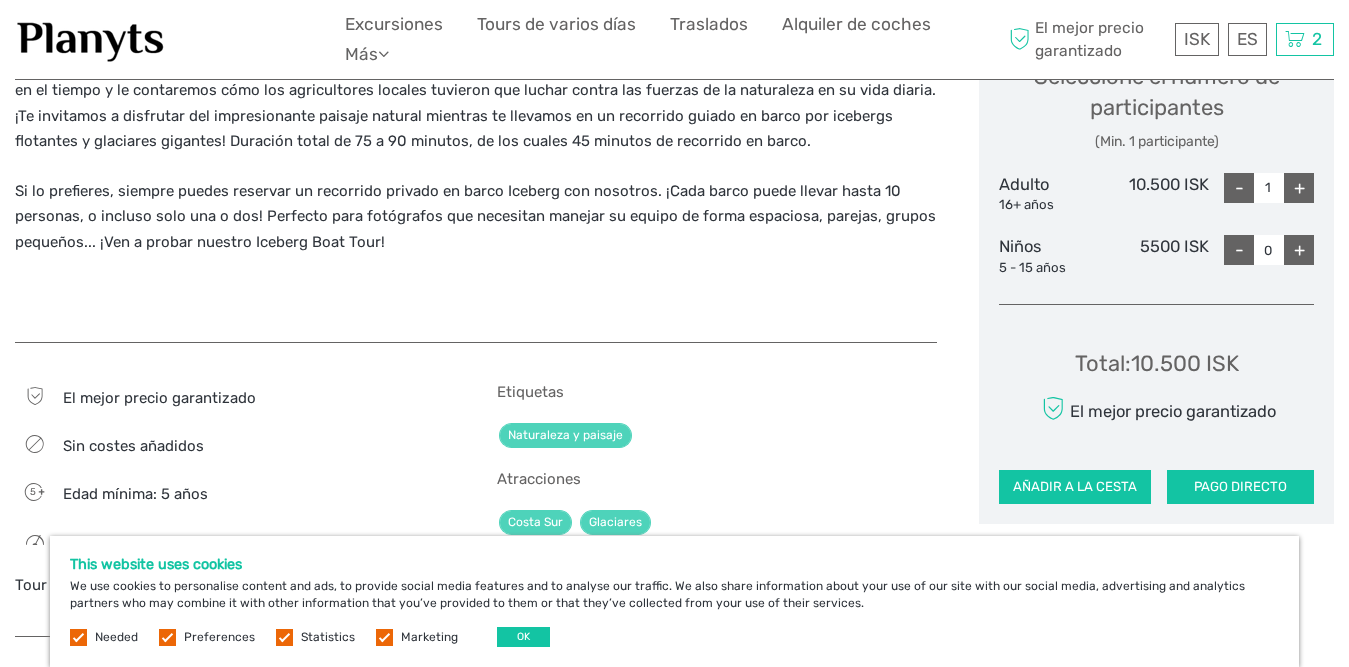 click on "+" at bounding box center [1299, 188] 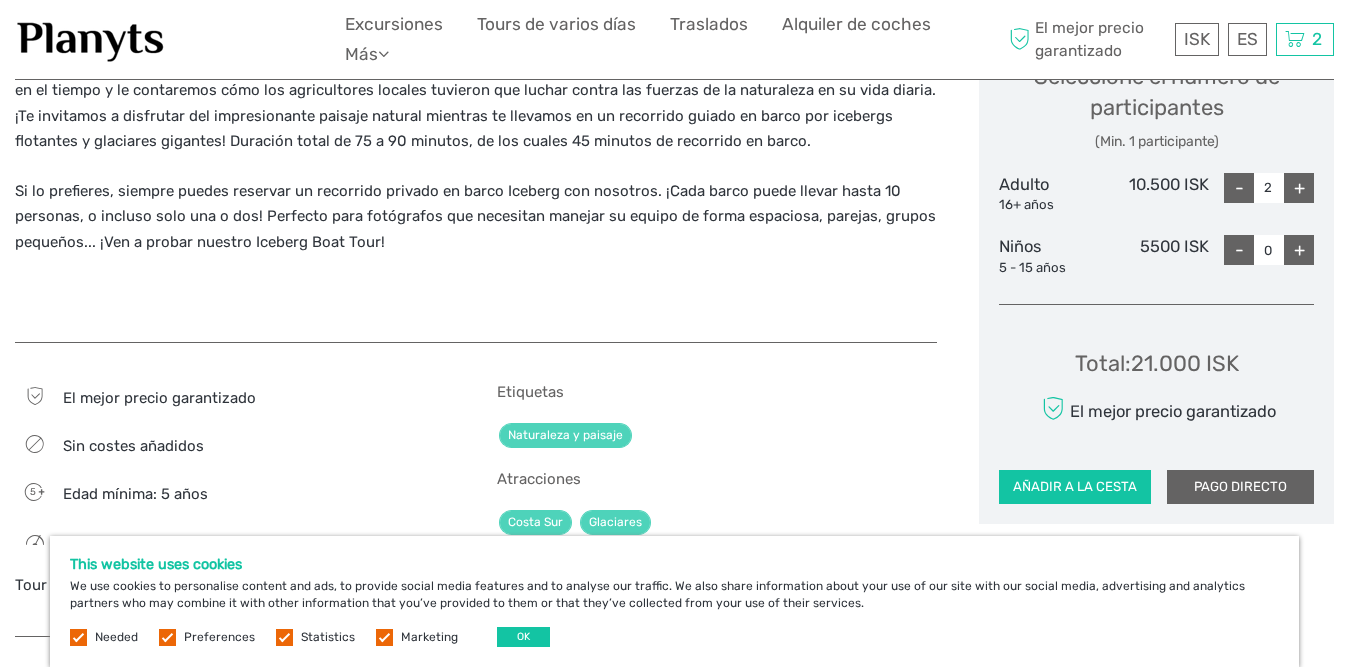 click on "PAGO DIRECTO" at bounding box center [1240, 487] 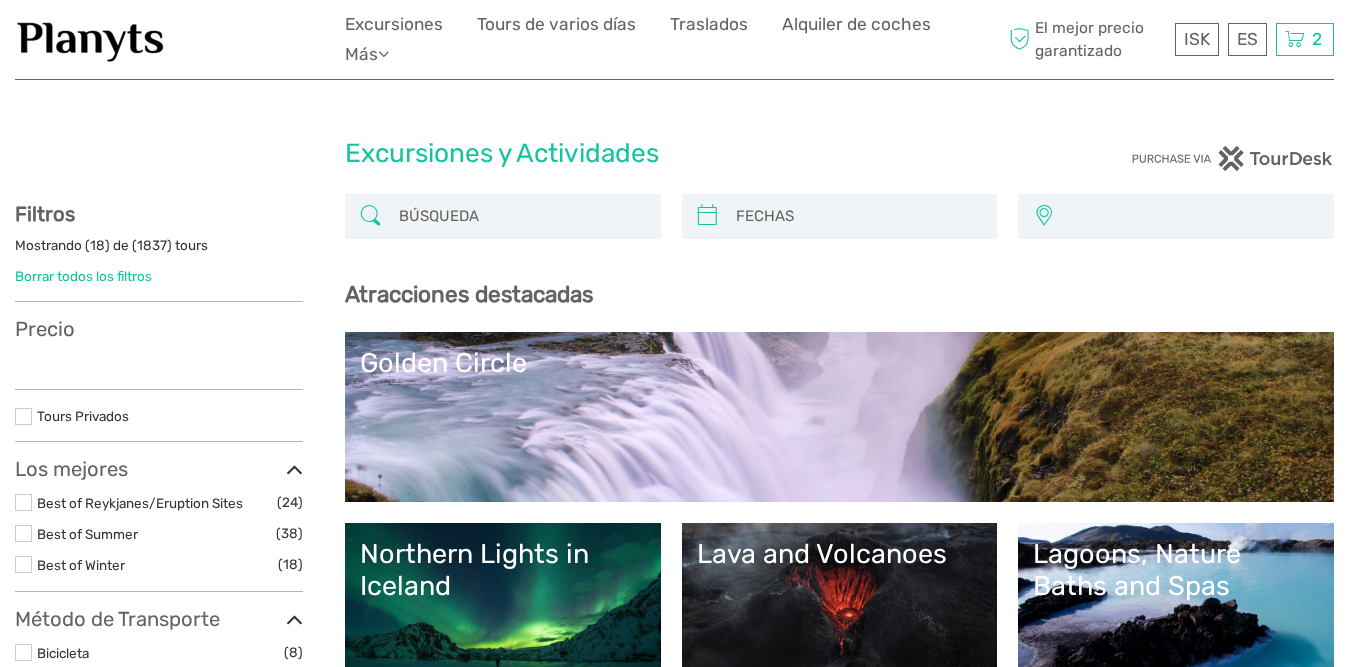 select 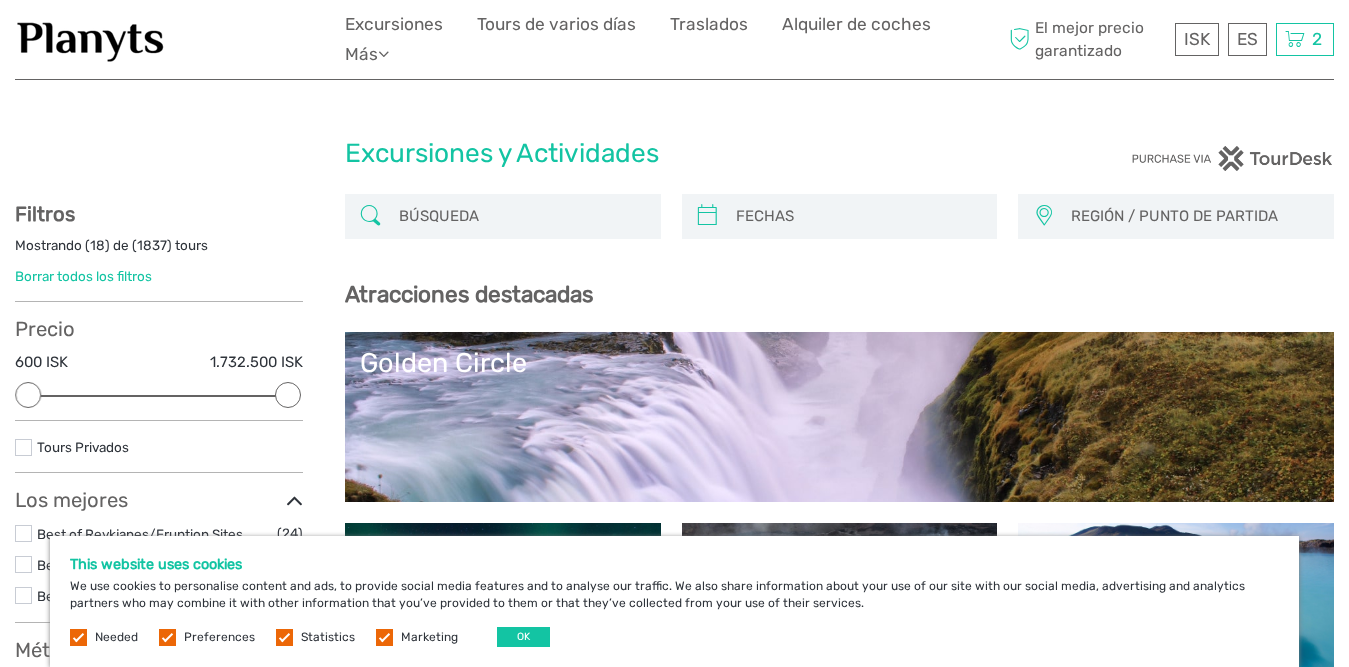 scroll, scrollTop: 0, scrollLeft: 0, axis: both 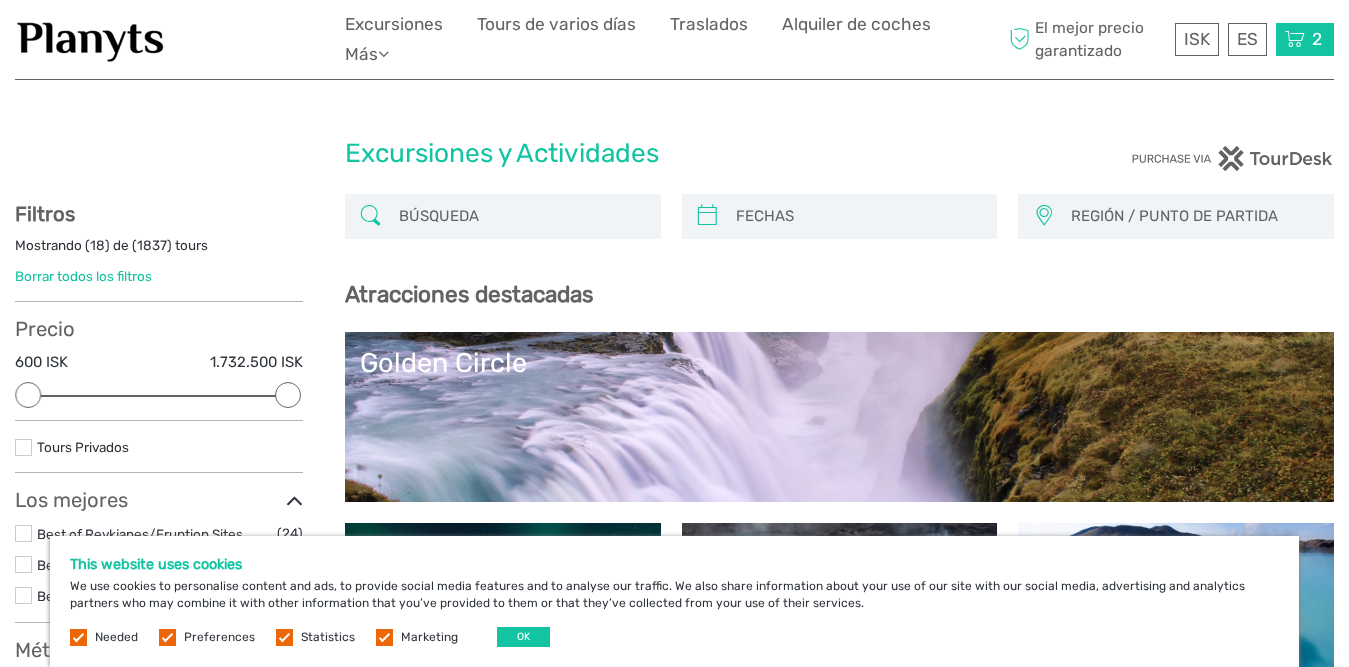 click at bounding box center [1295, 39] 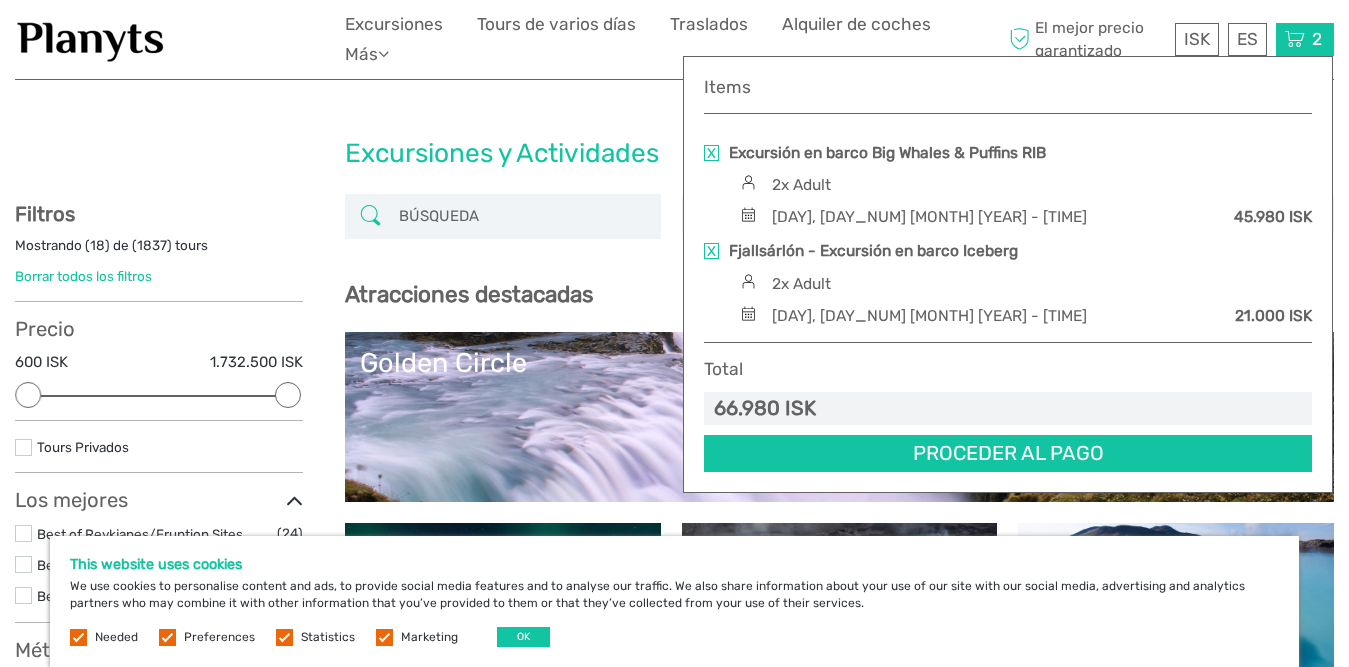 click at bounding box center [711, 153] 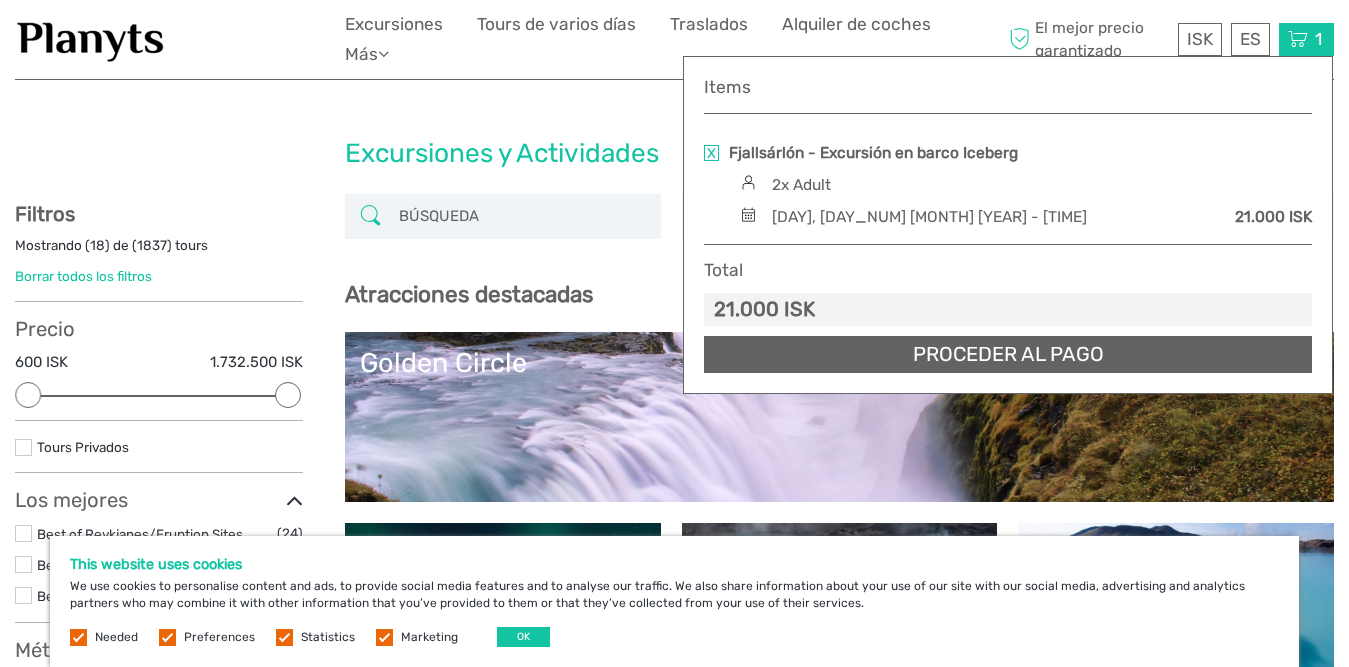 click on "Proceder al pago" at bounding box center (1008, 354) 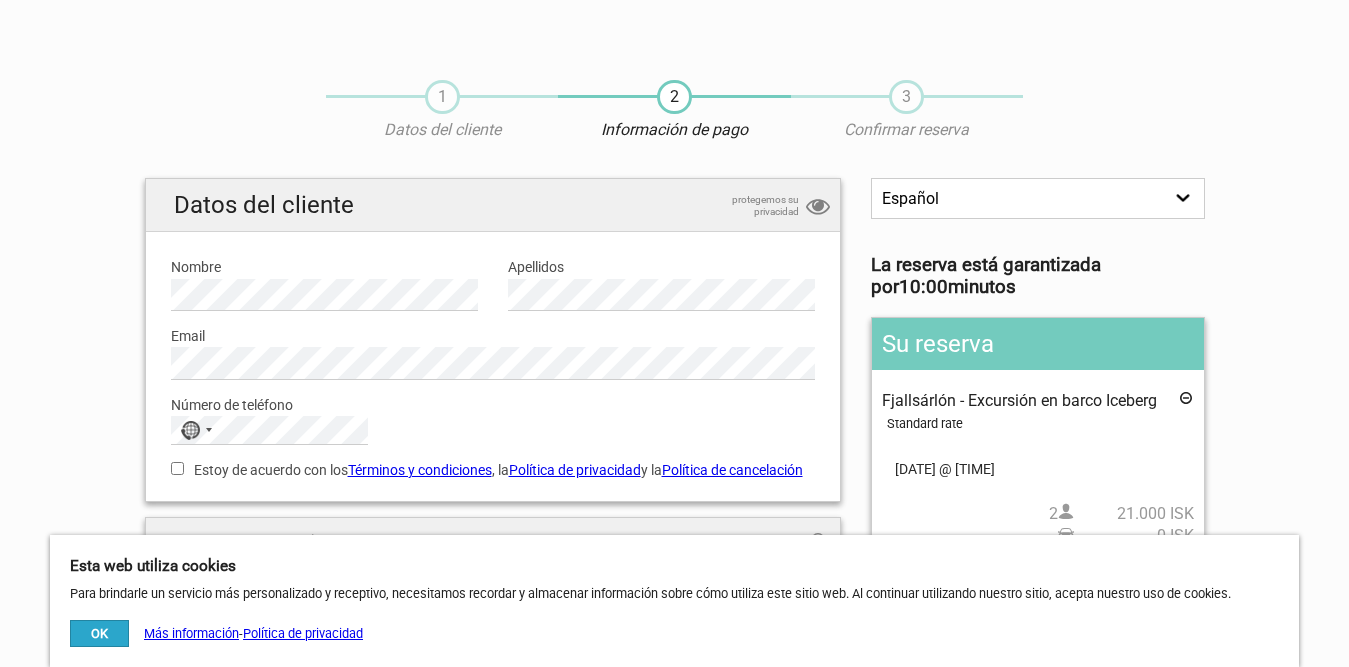 scroll, scrollTop: 0, scrollLeft: 0, axis: both 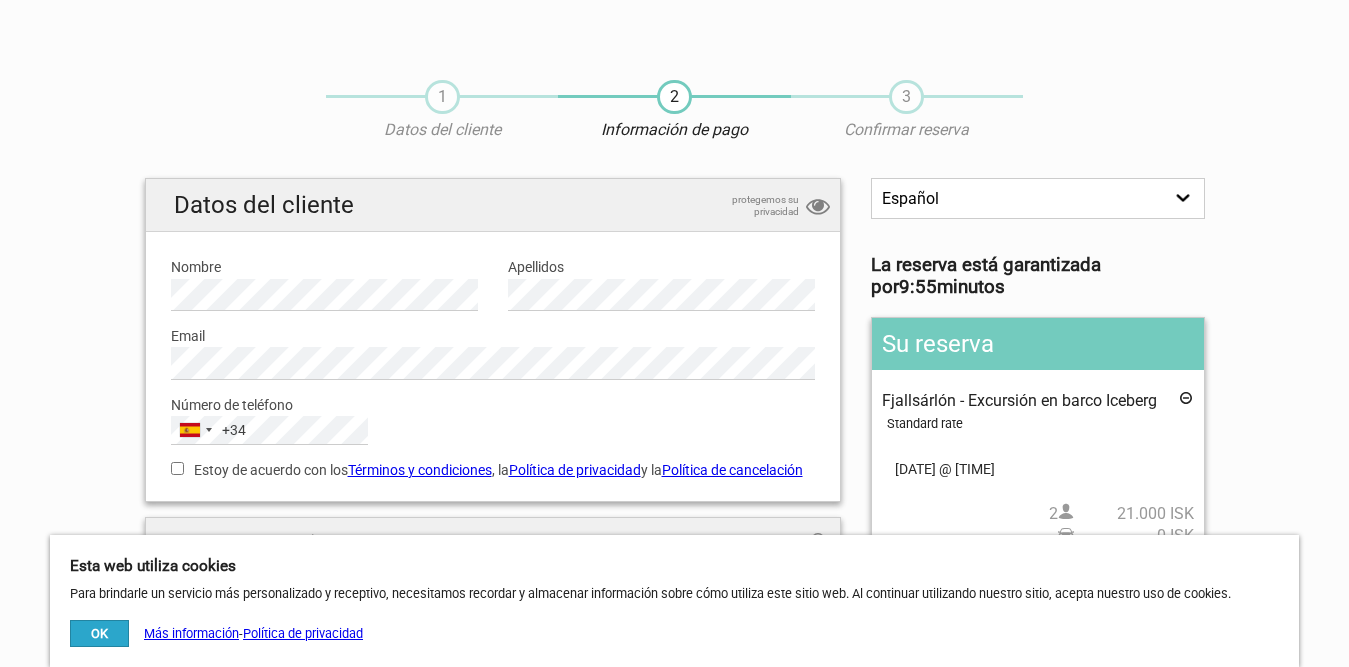 click on "Estoy de acuerdo con los  Términos y condiciones , la  Política de privacidad  y la  Política de cancelación" at bounding box center [493, 470] 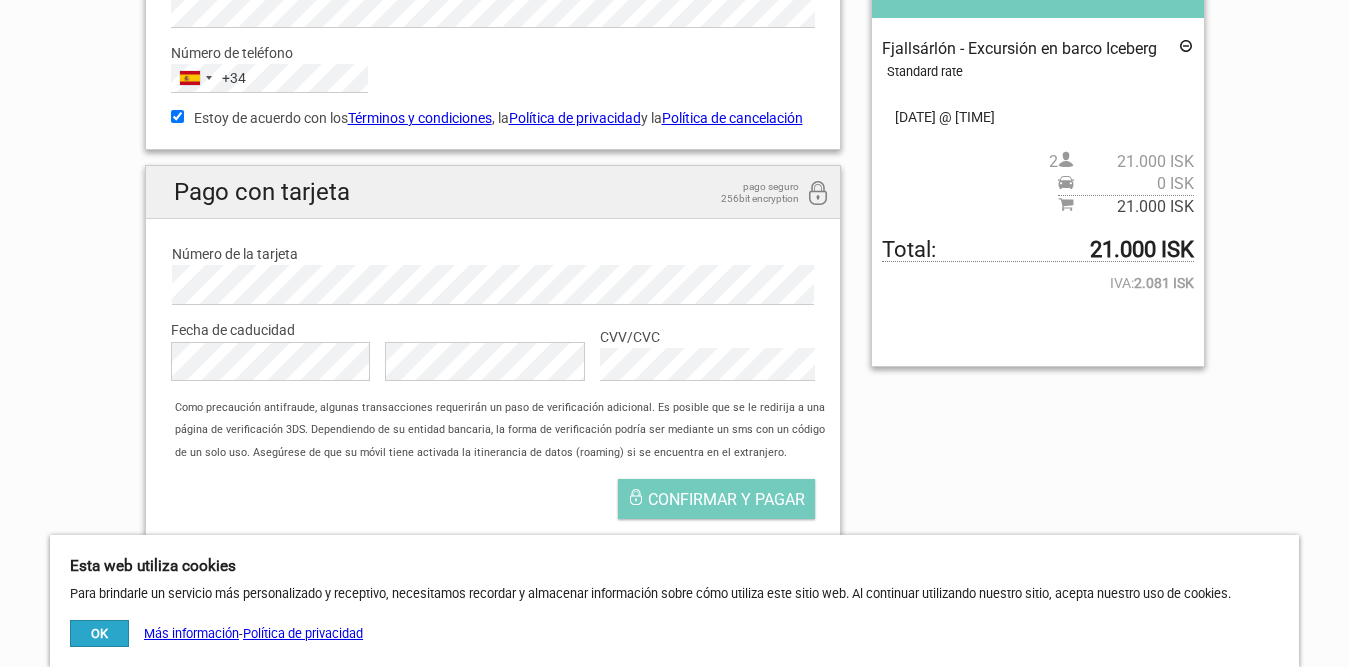 scroll, scrollTop: 400, scrollLeft: 0, axis: vertical 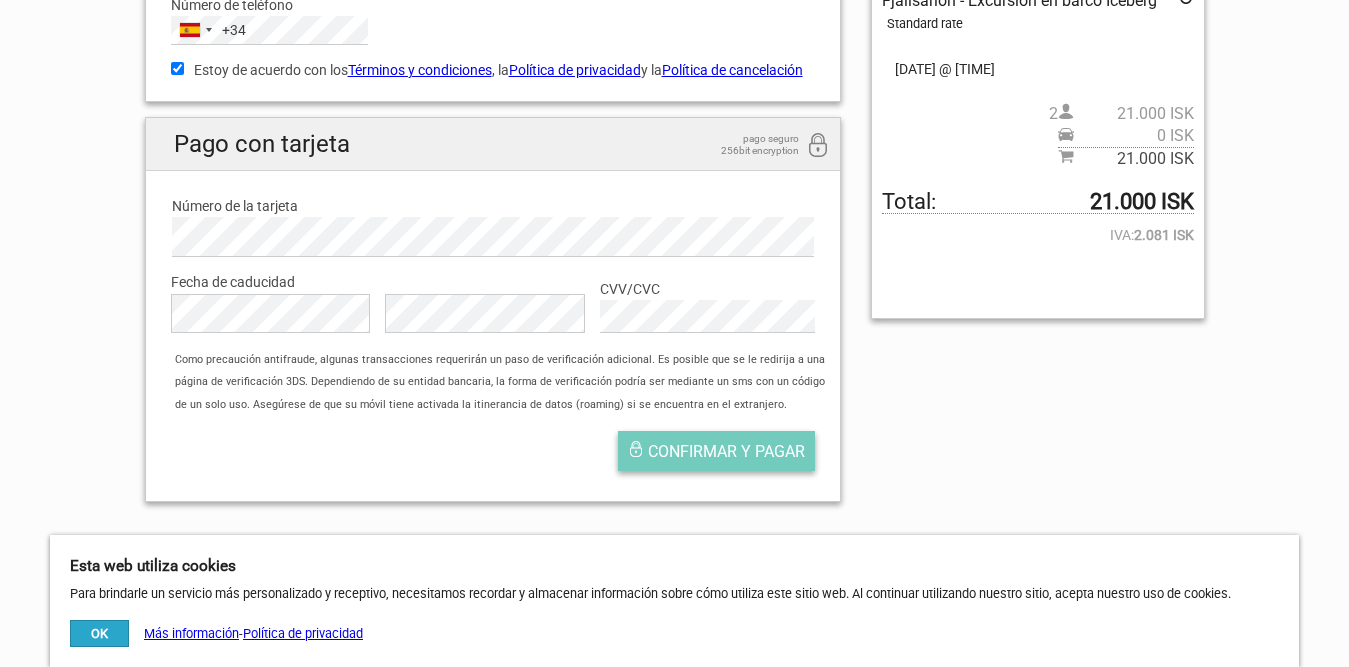click on "Confirmar y pagar" at bounding box center (726, 451) 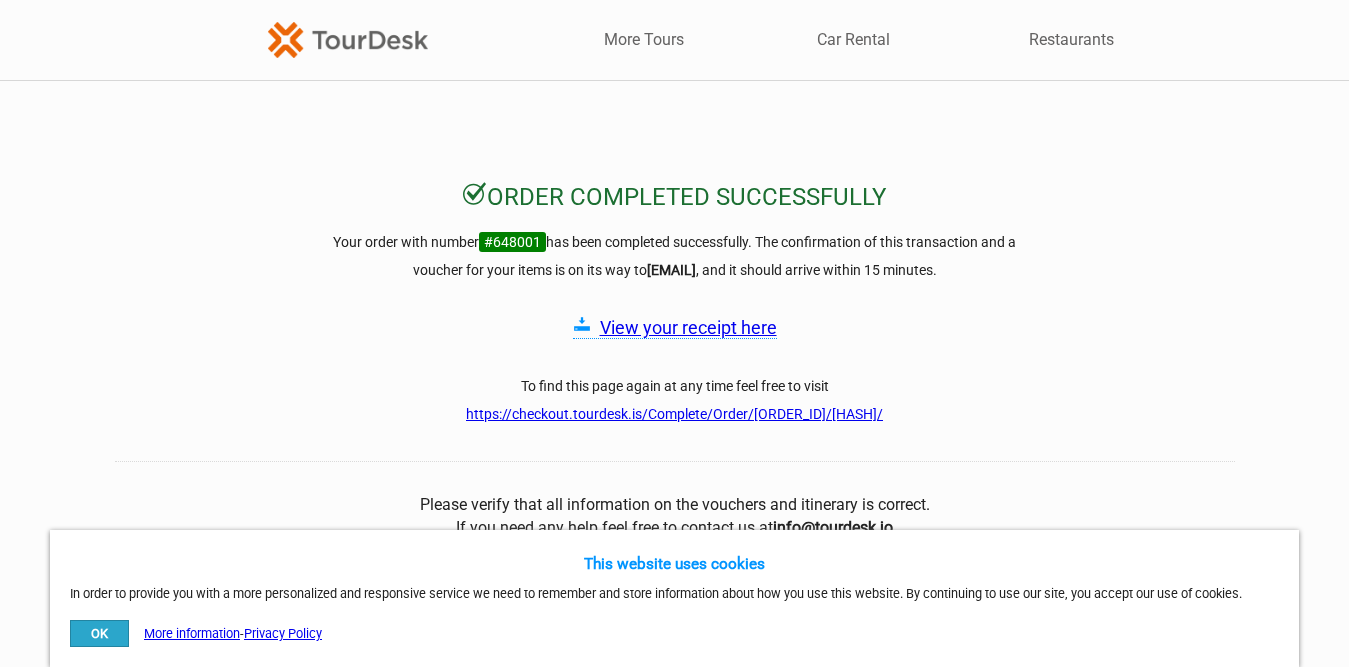 scroll, scrollTop: 0, scrollLeft: 0, axis: both 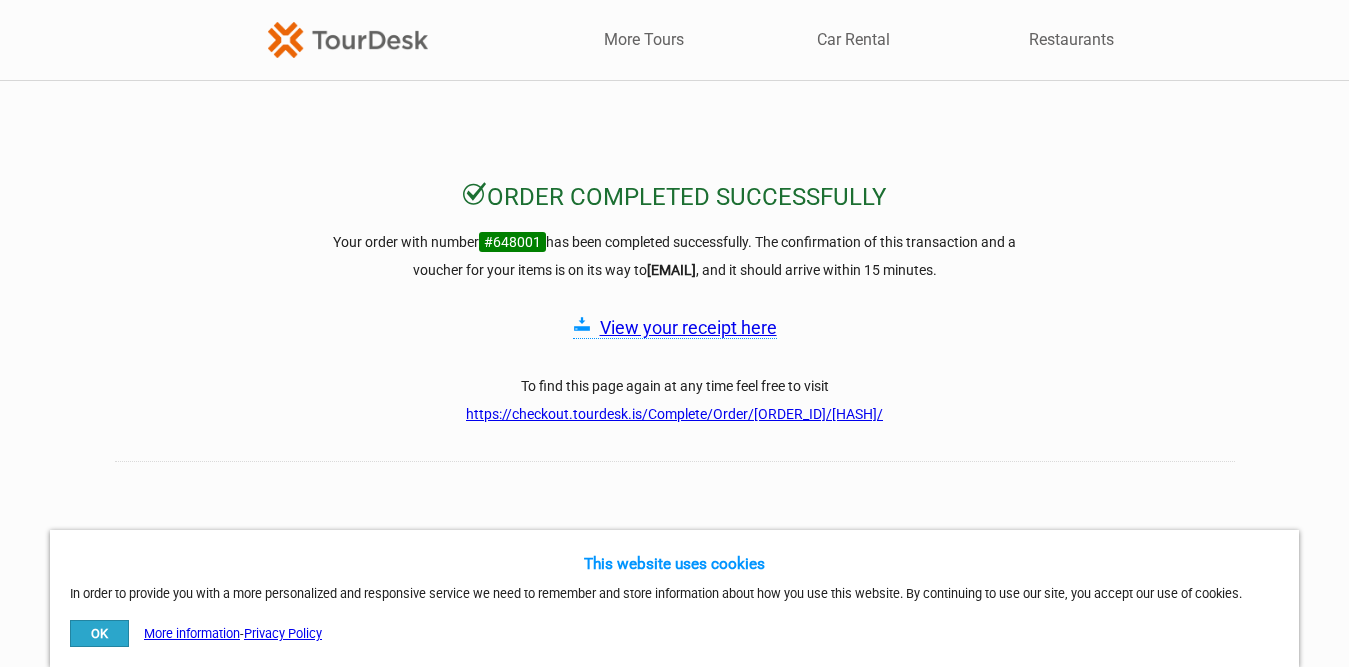 click on "View your receipt here" at bounding box center (688, 327) 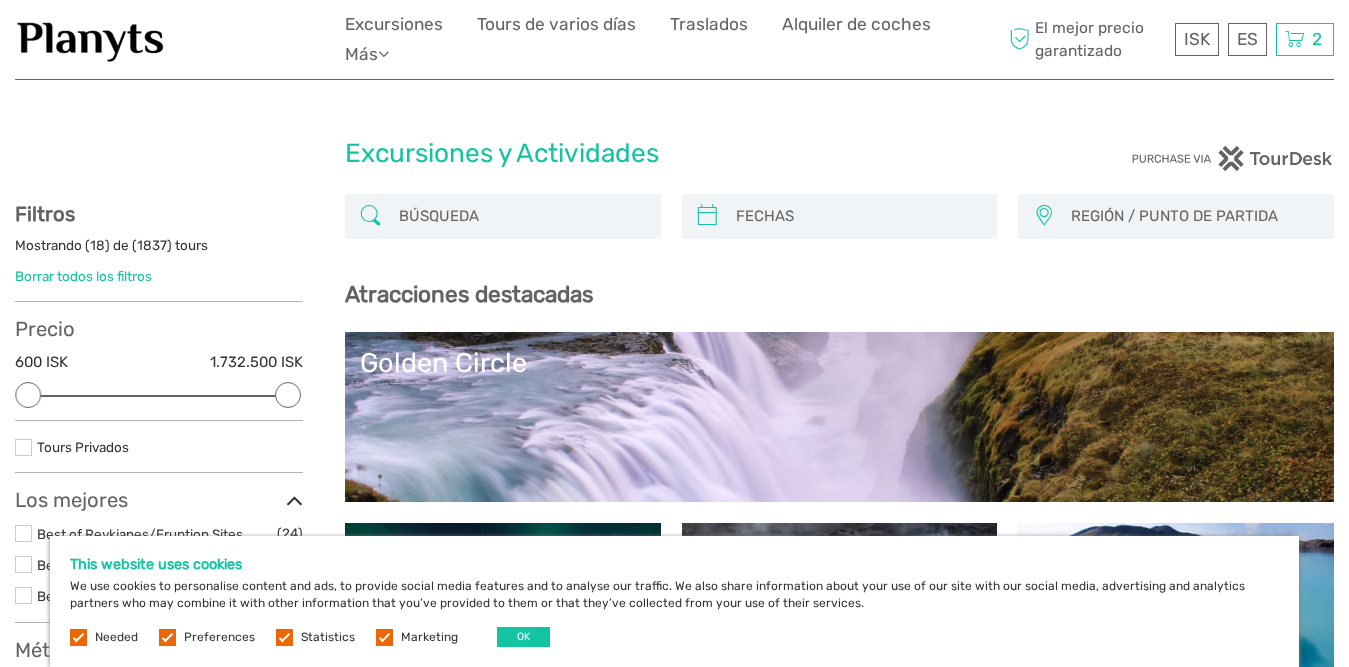 select 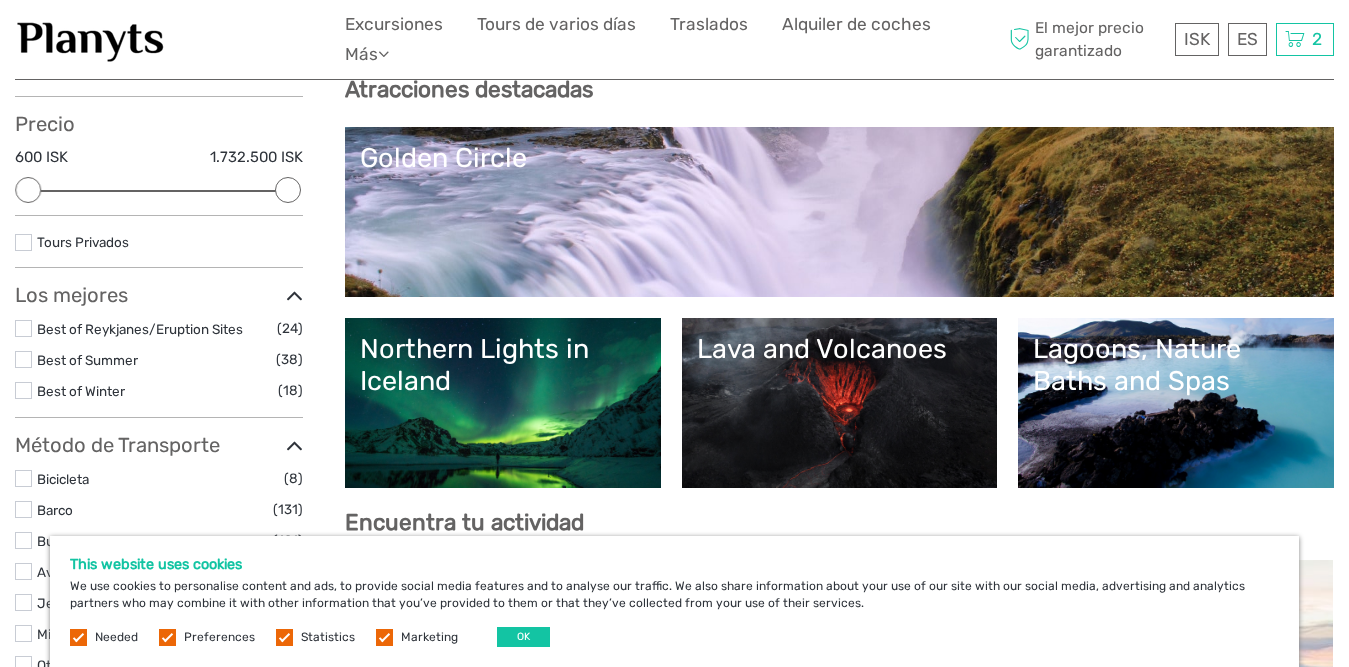 scroll, scrollTop: 300, scrollLeft: 0, axis: vertical 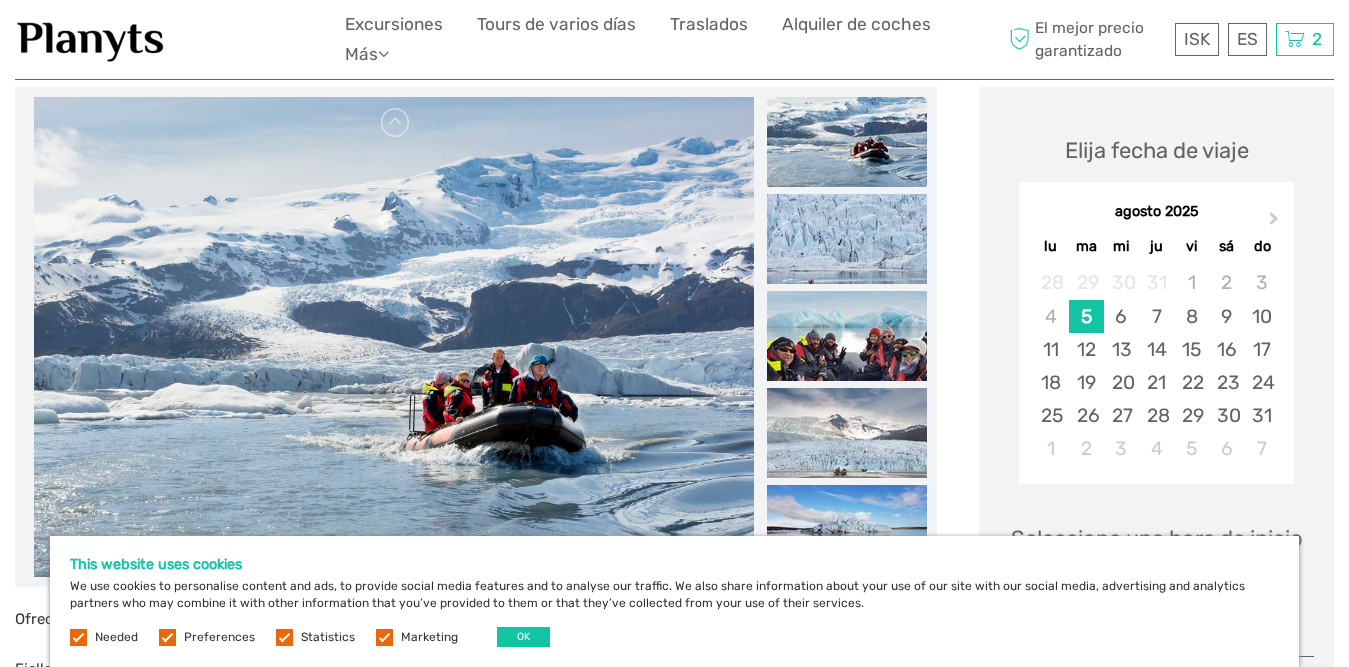 click at bounding box center (394, 337) 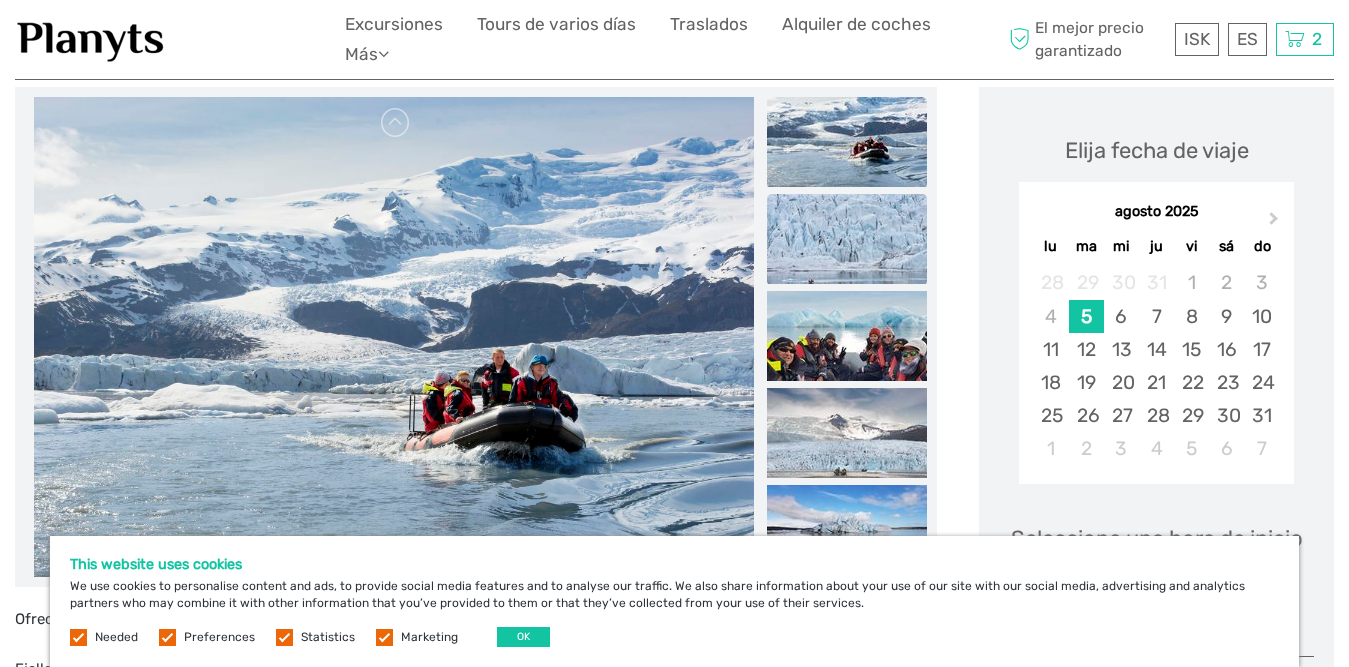 click at bounding box center (847, 239) 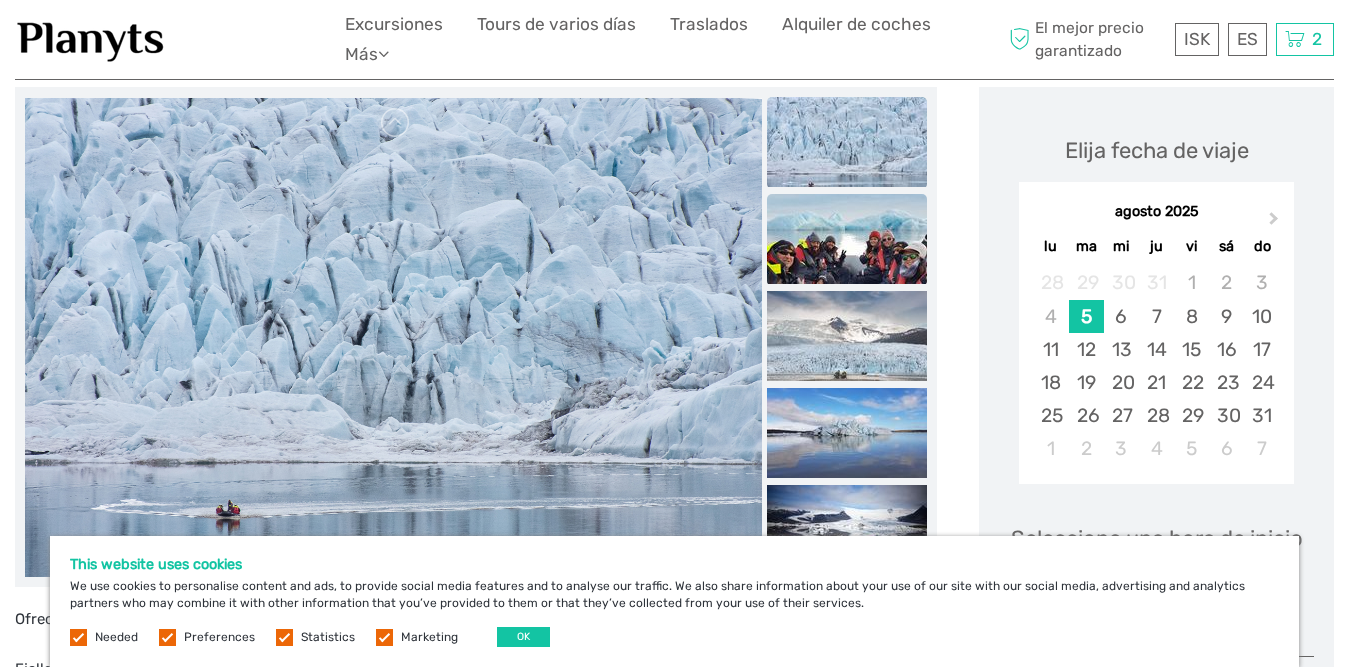 click at bounding box center (847, 239) 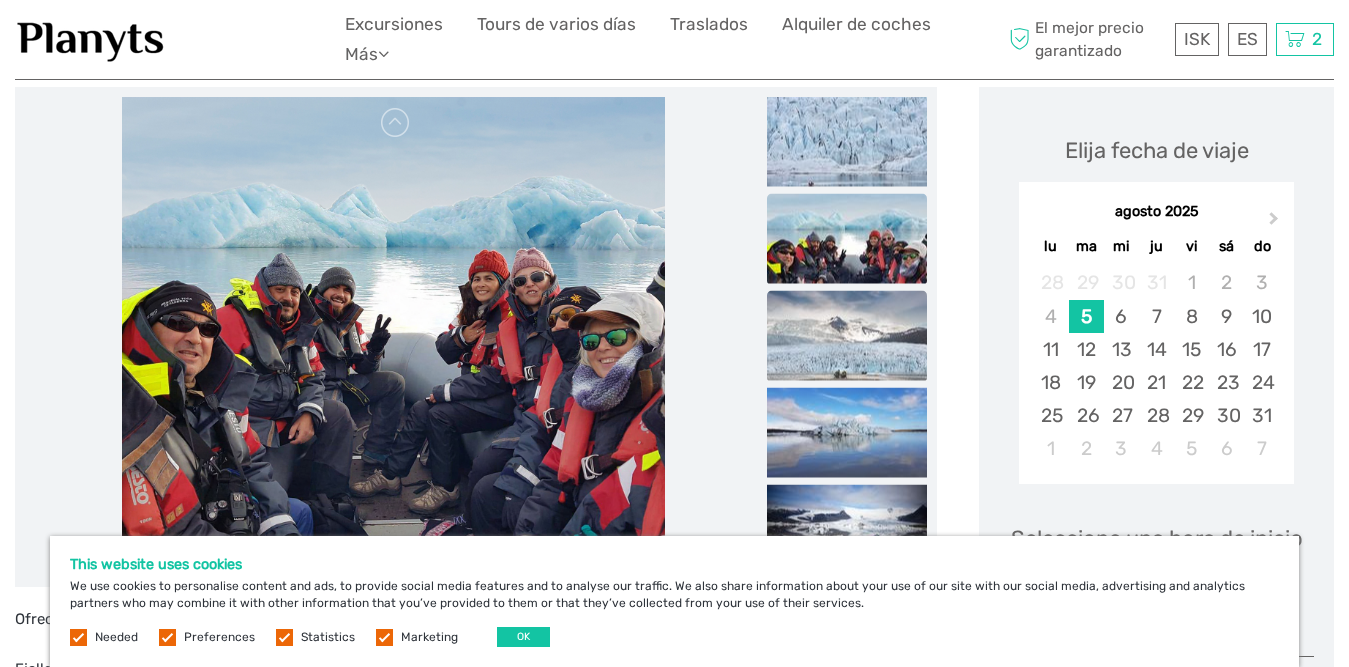 click at bounding box center [847, 336] 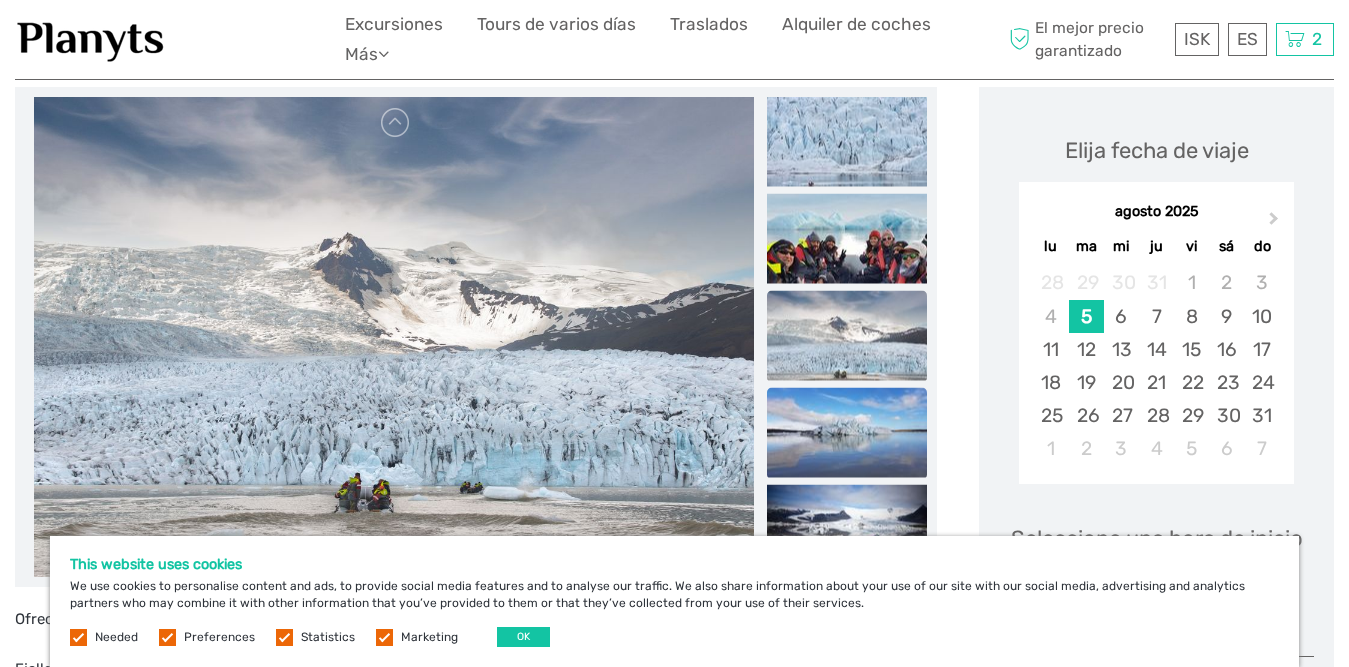 click at bounding box center (847, 433) 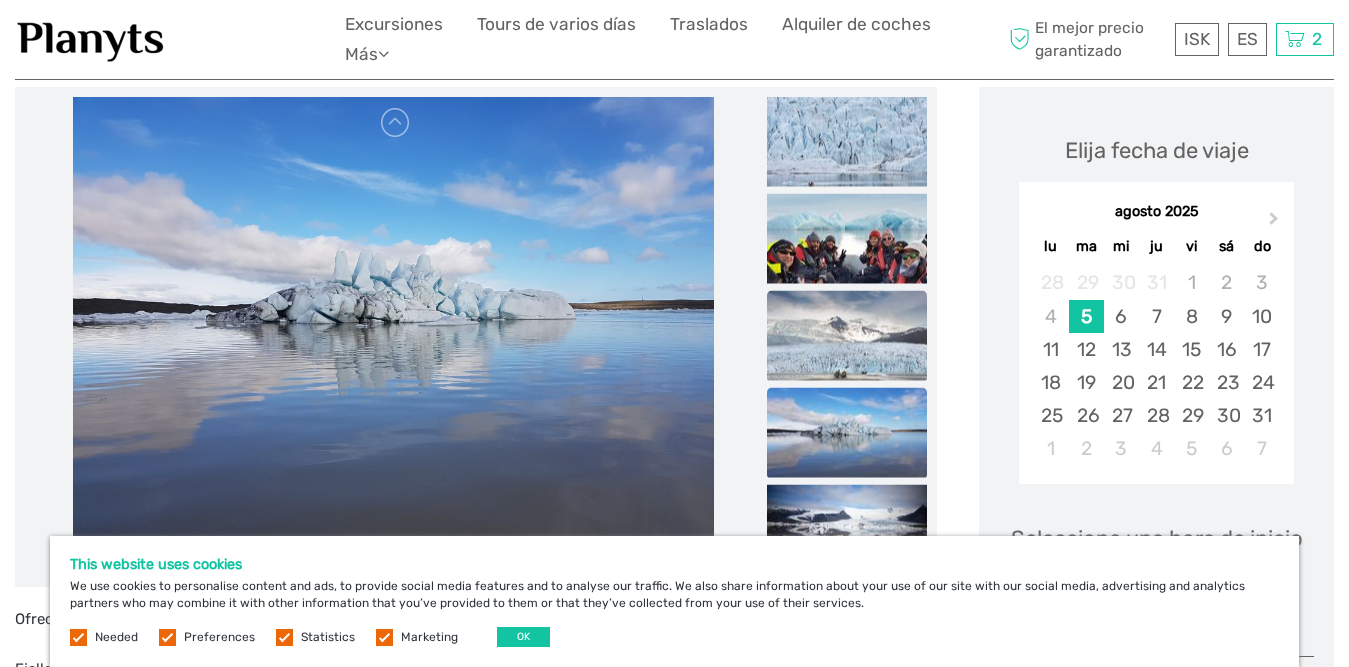 click at bounding box center [847, 336] 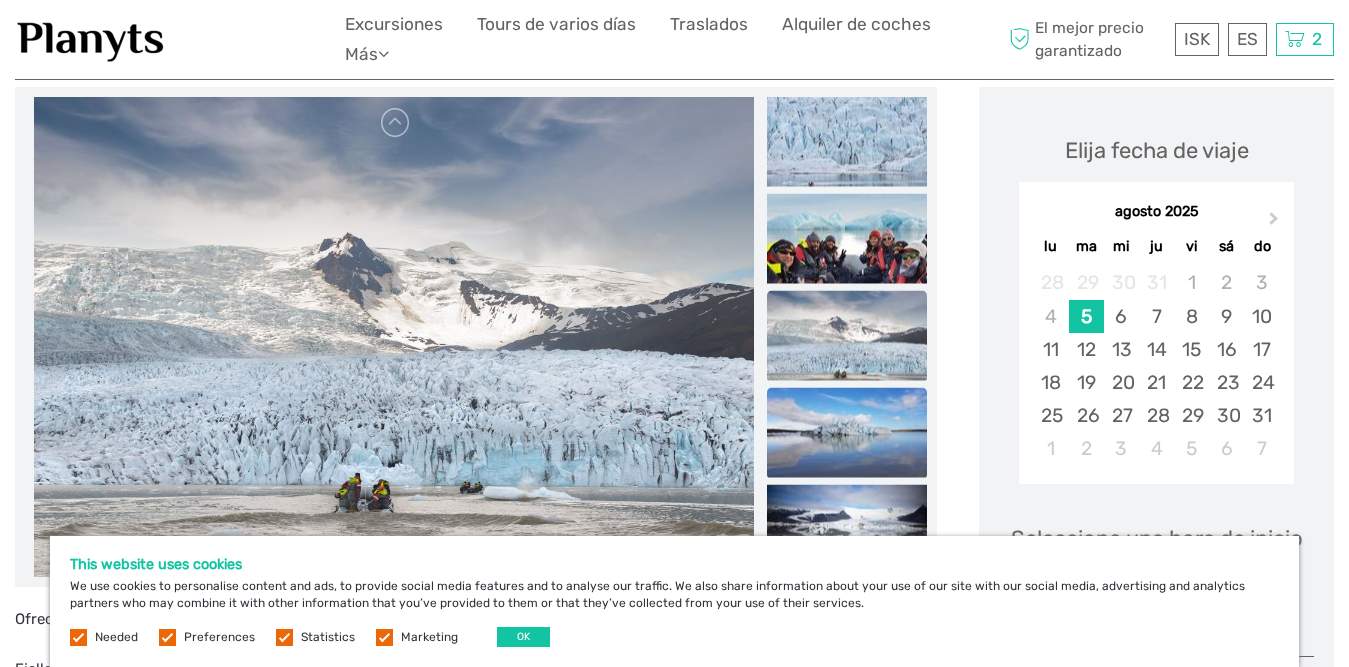 click at bounding box center [847, 433] 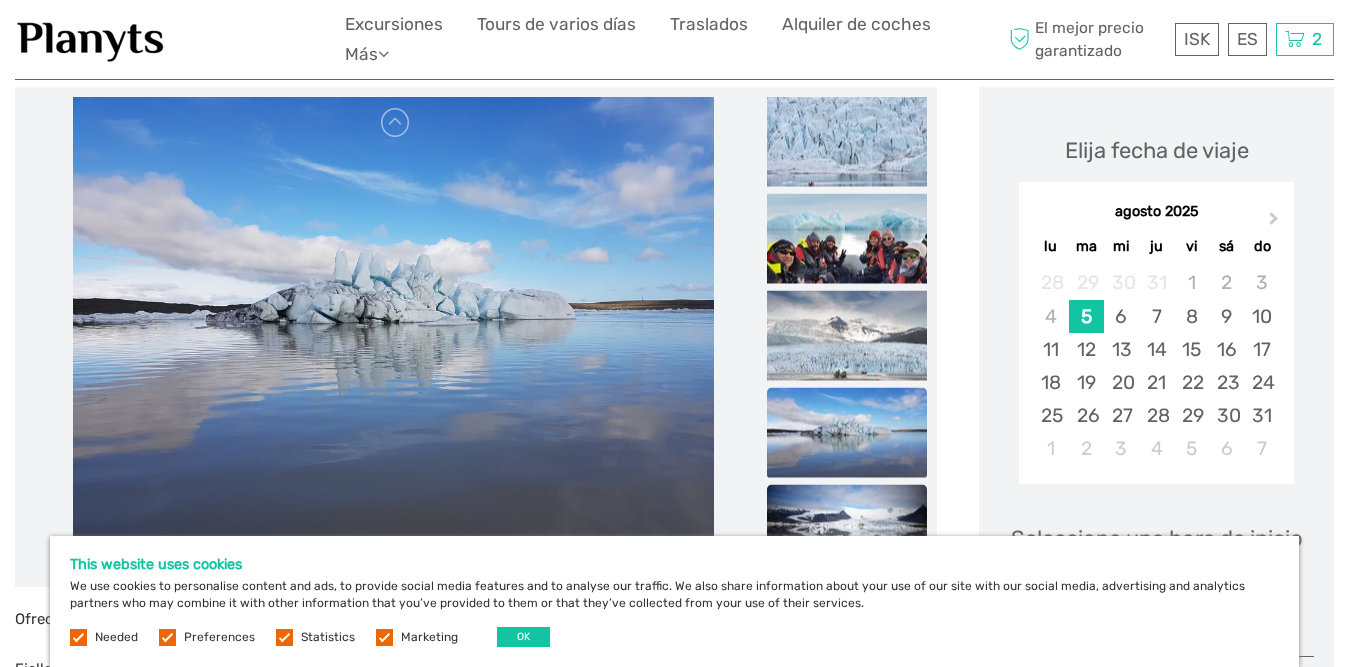 click at bounding box center (847, 530) 